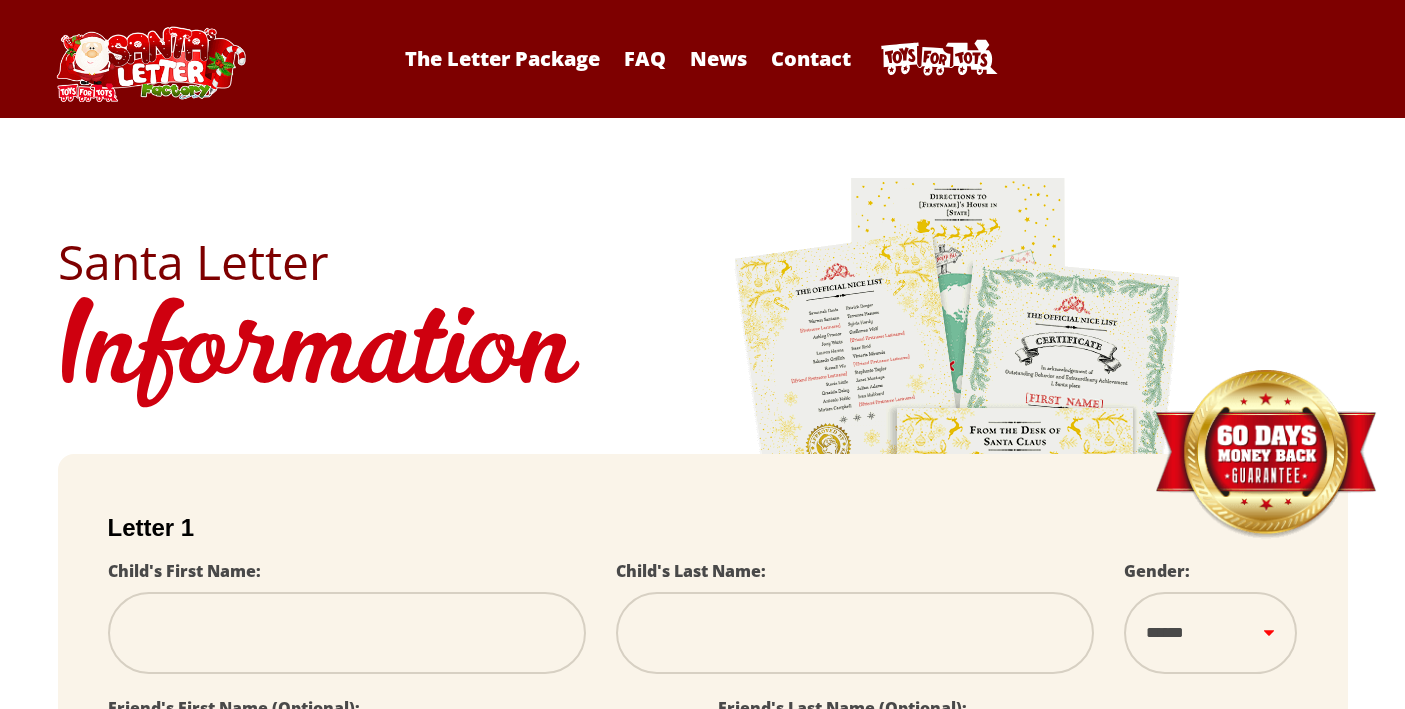 scroll, scrollTop: 0, scrollLeft: 0, axis: both 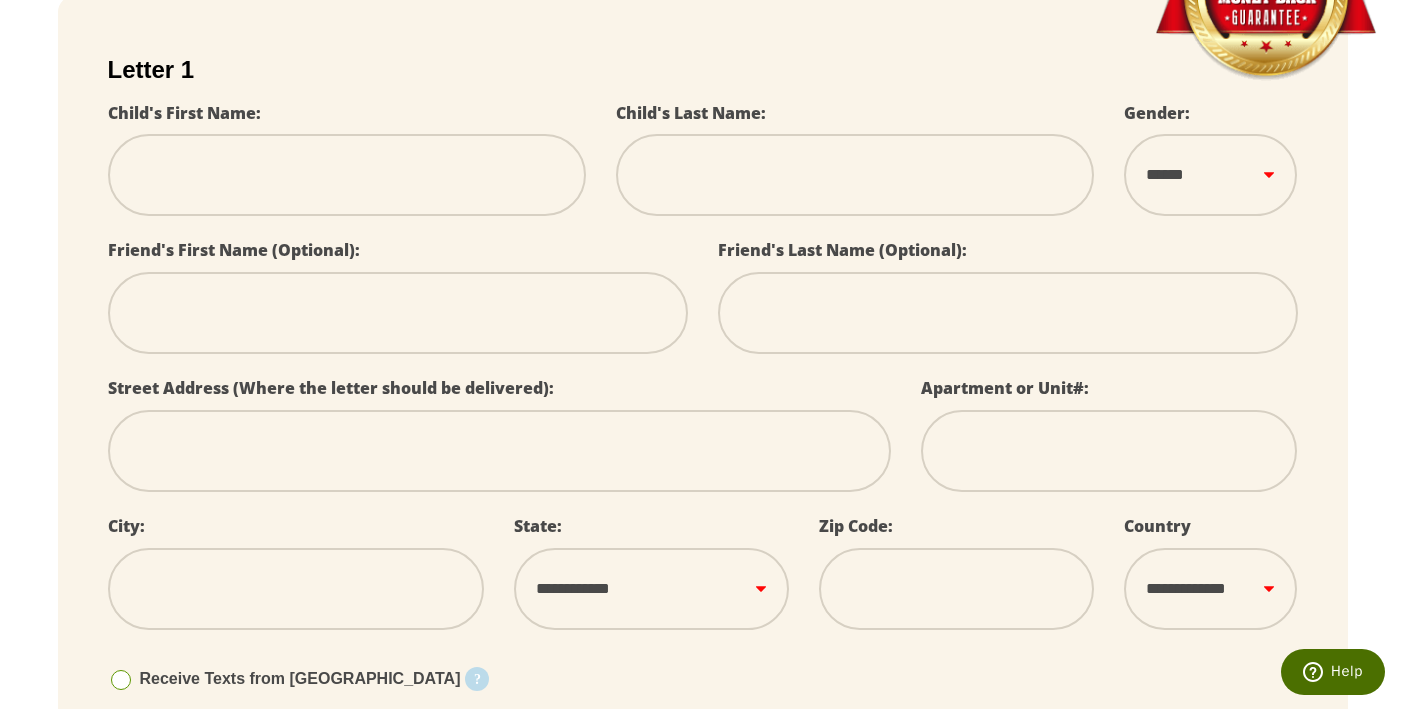 type on "*" 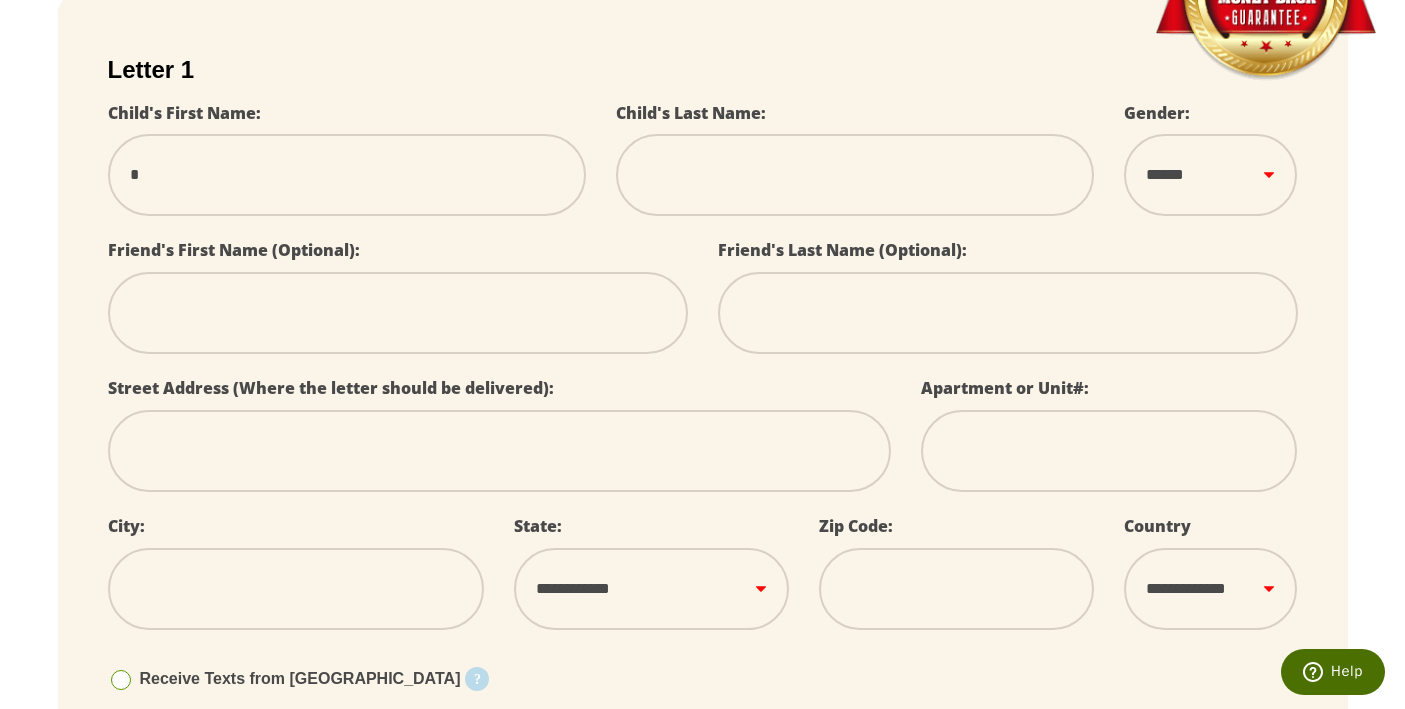 type on "**" 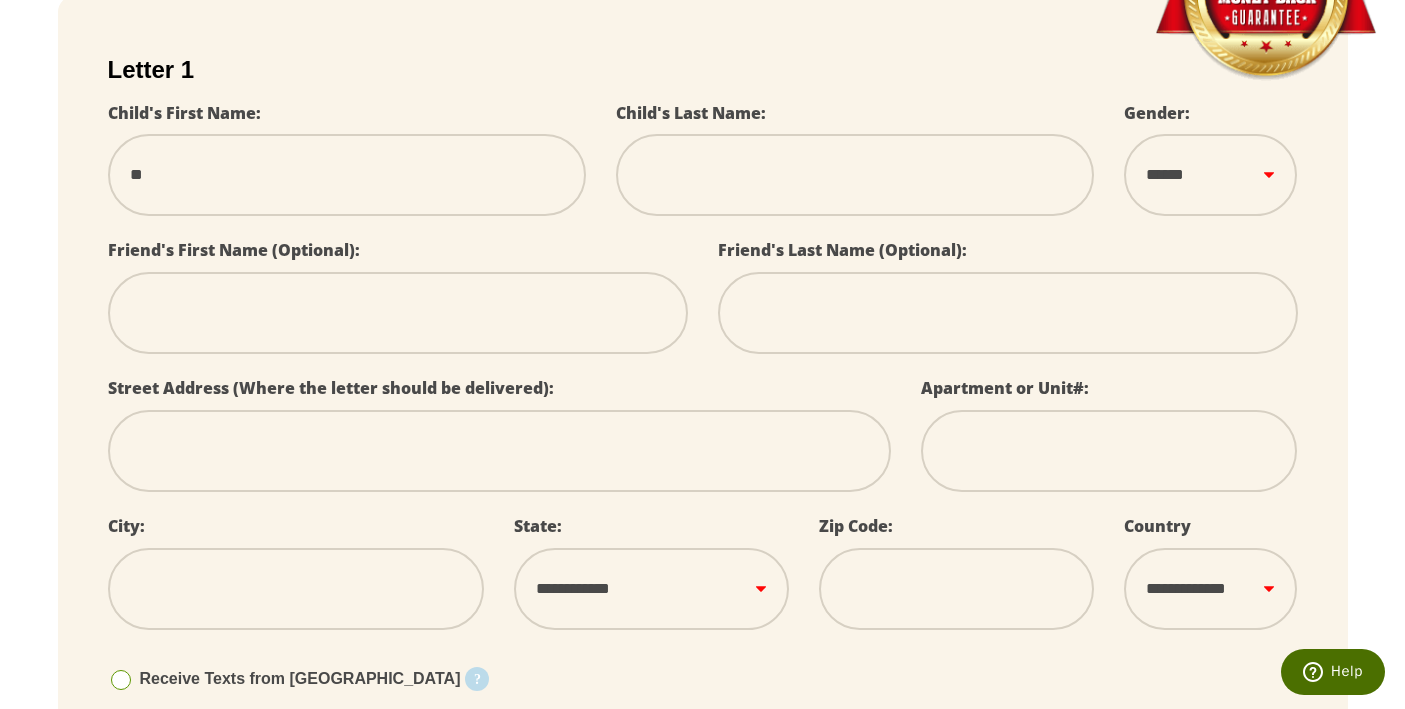 type on "***" 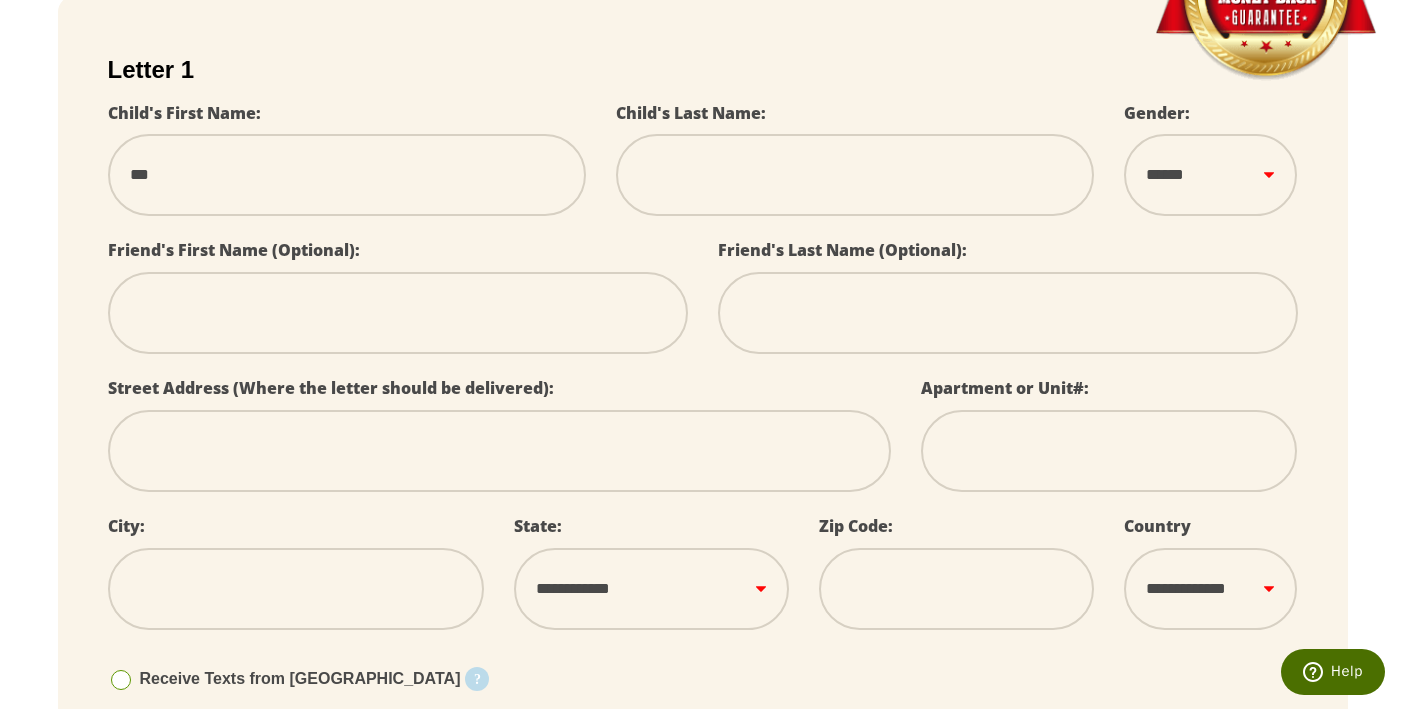 type on "****" 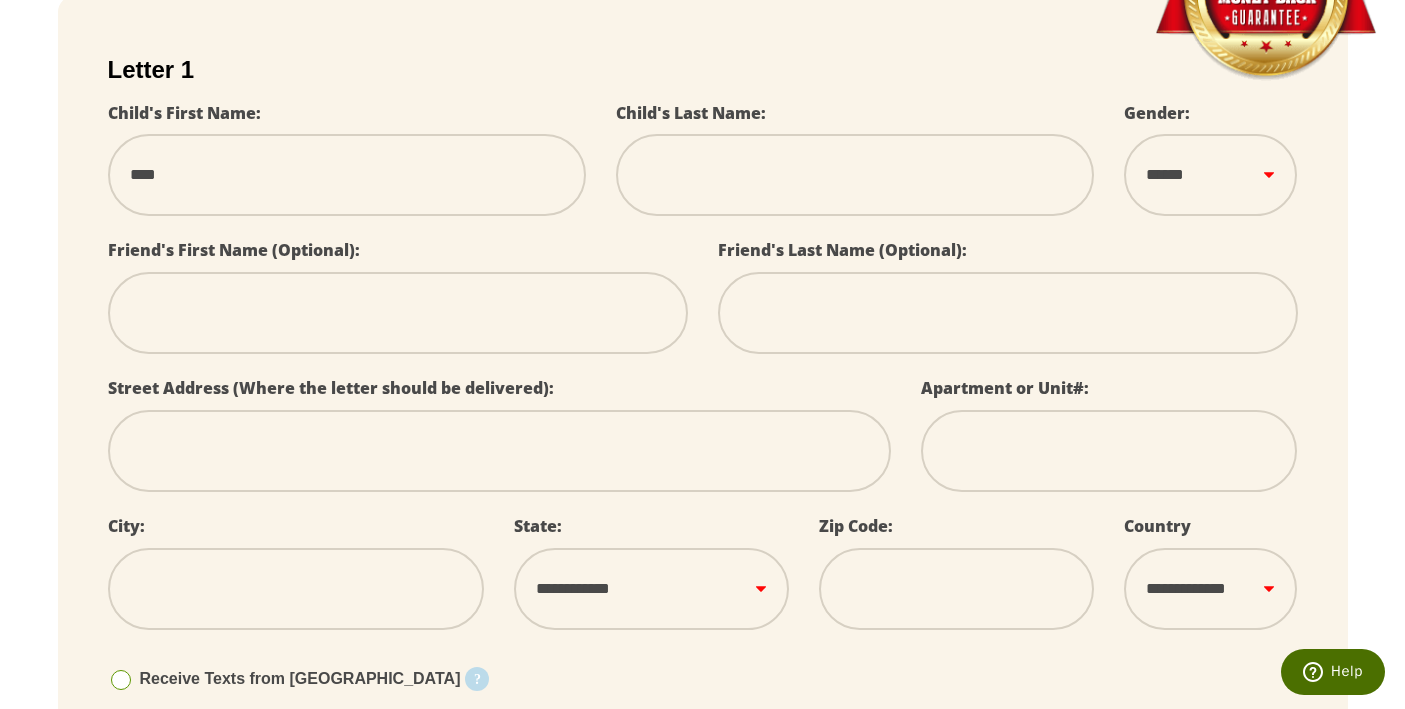 type on "*****" 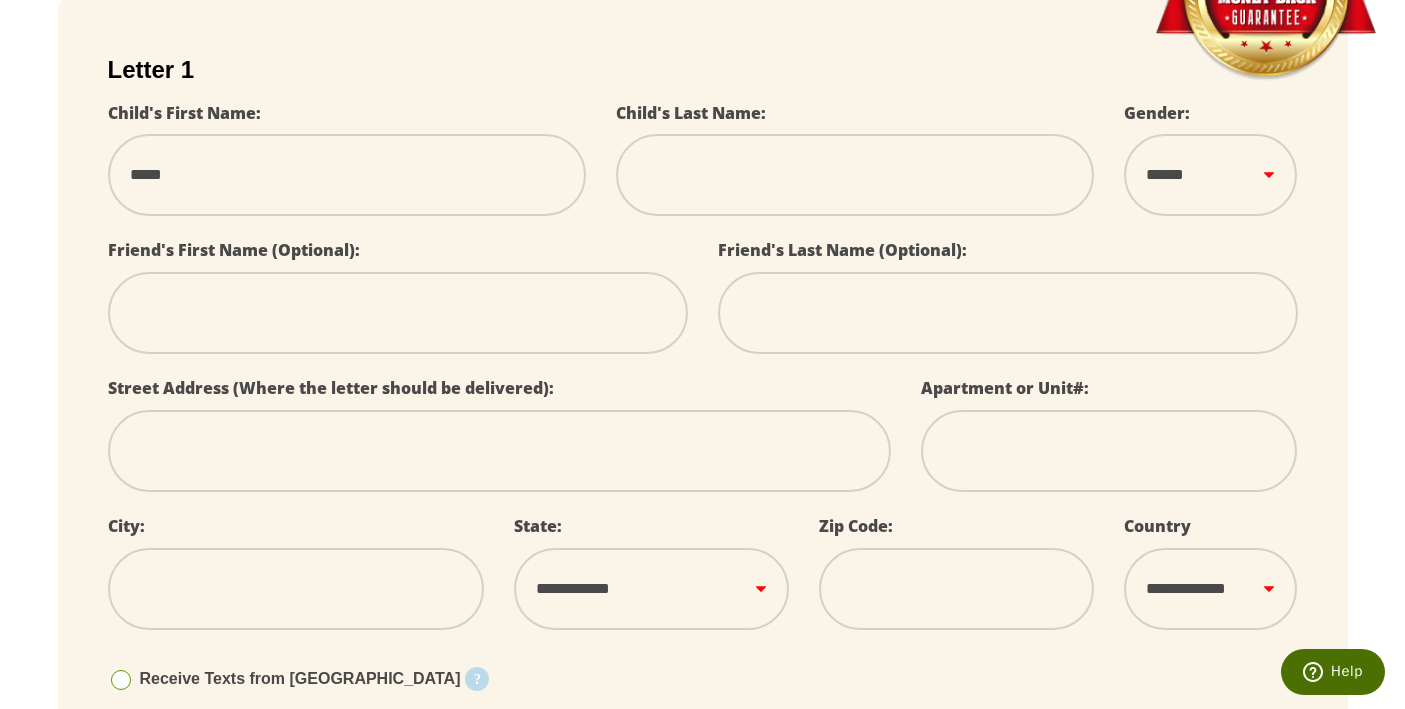 type on "*****" 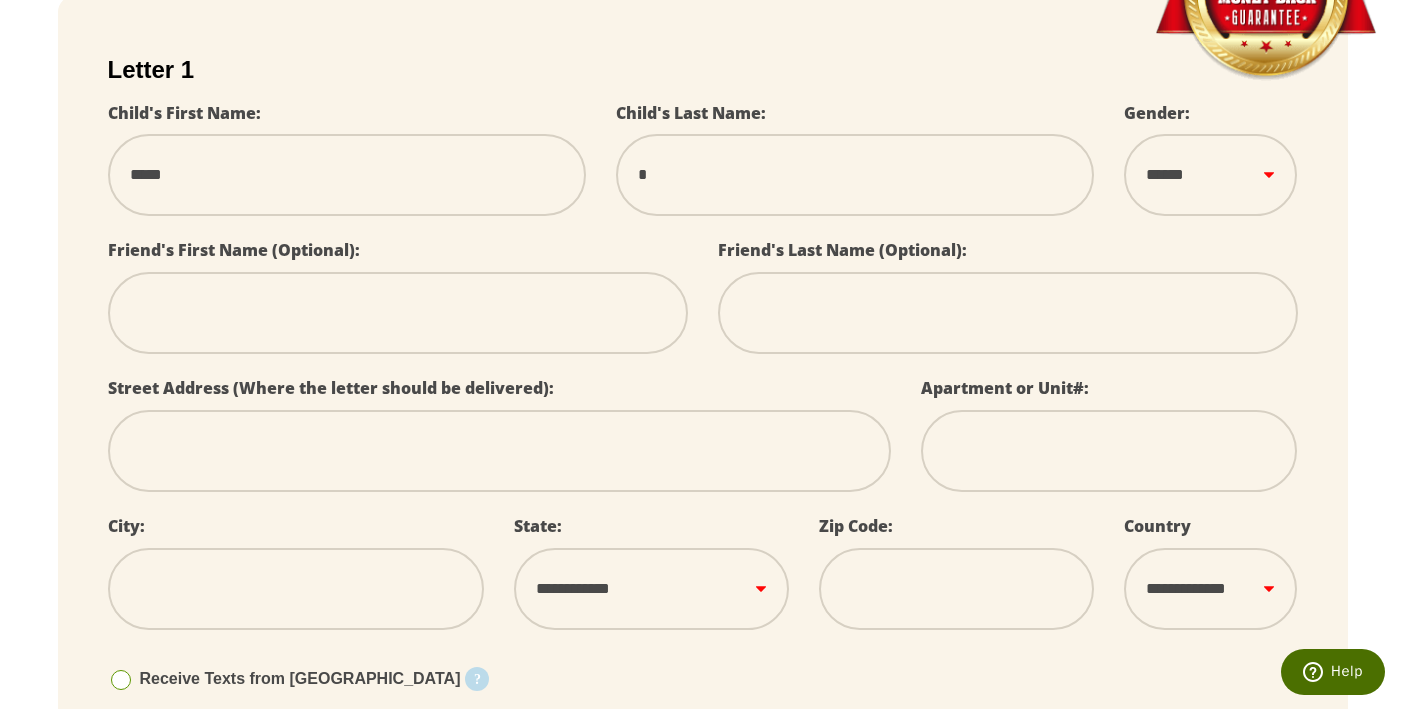 type on "**" 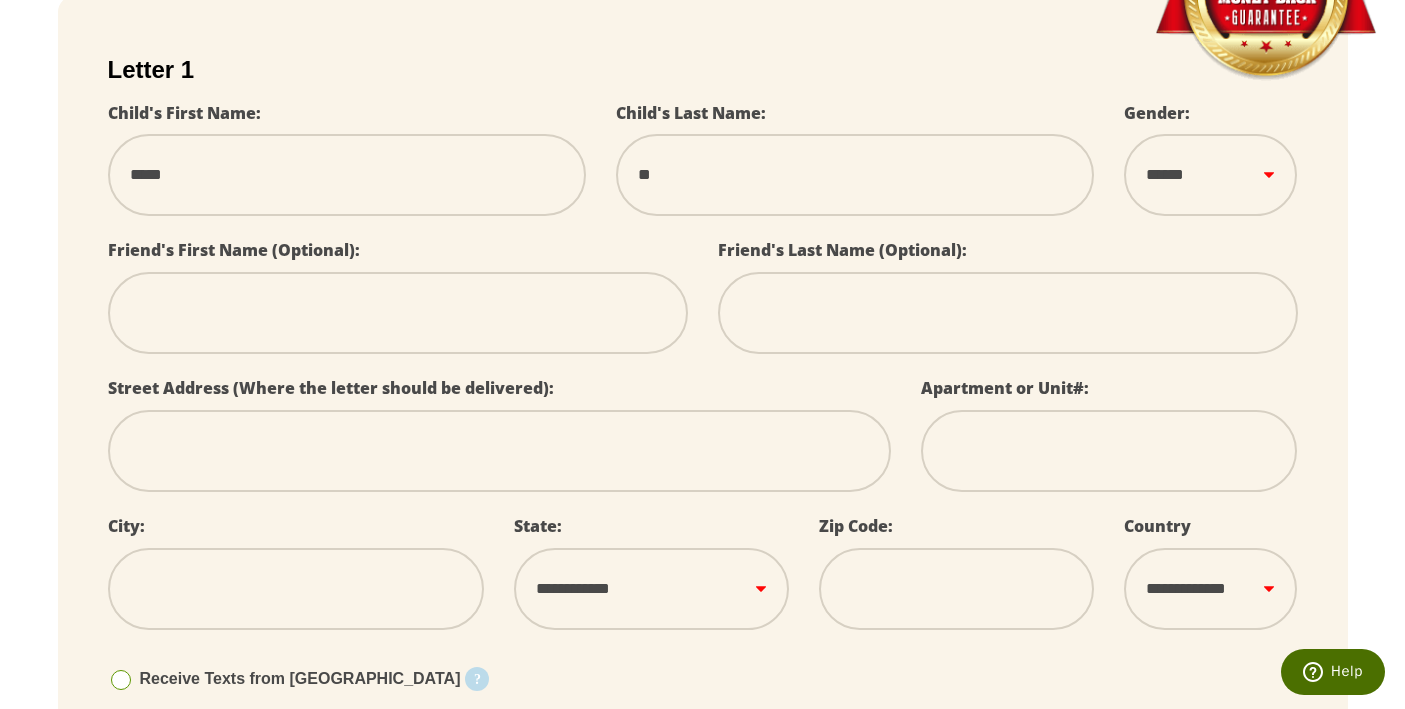 type on "***" 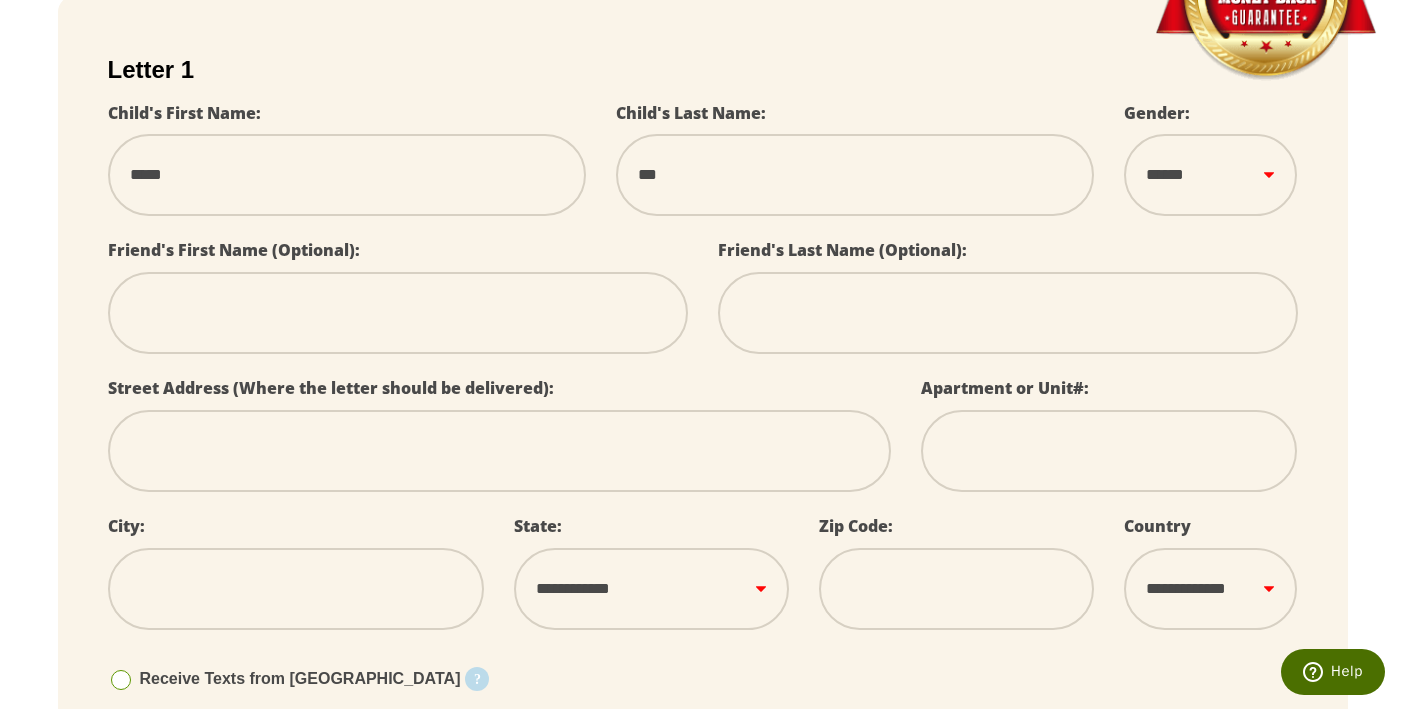 type on "****" 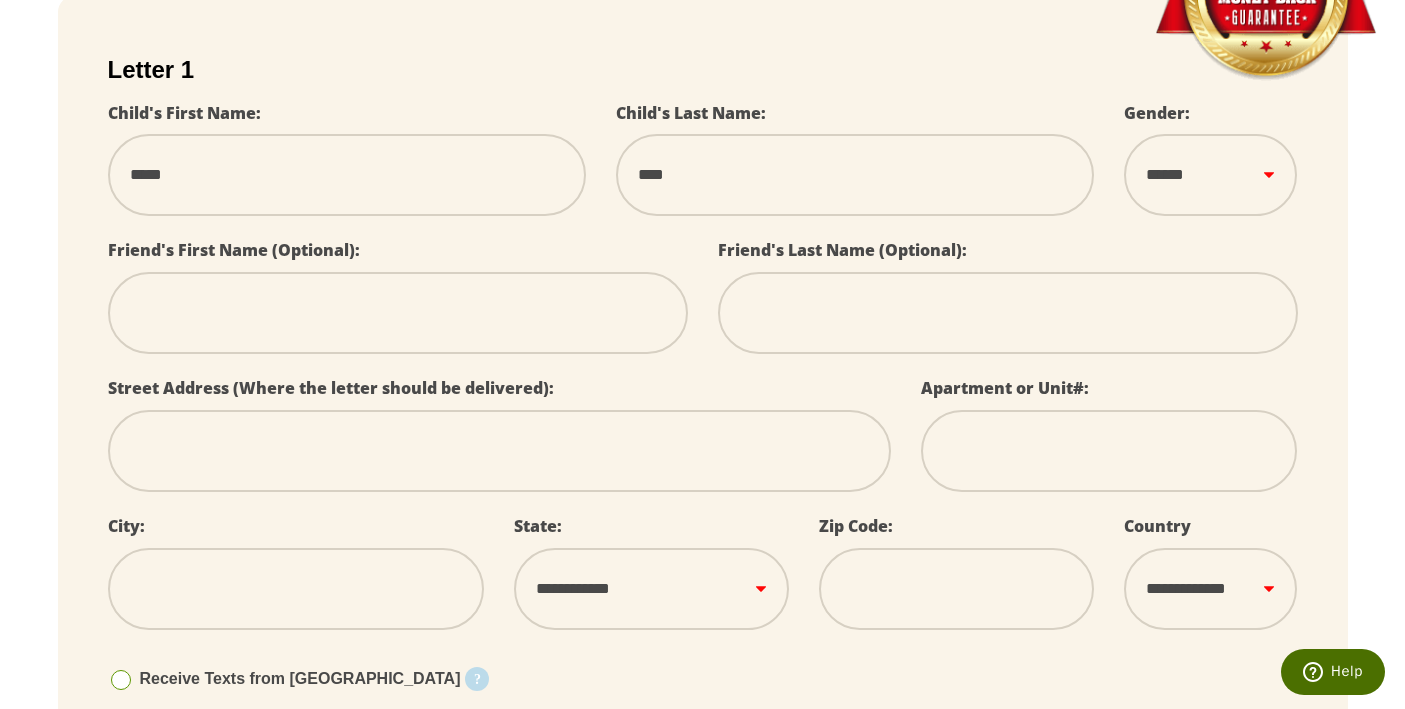type on "*****" 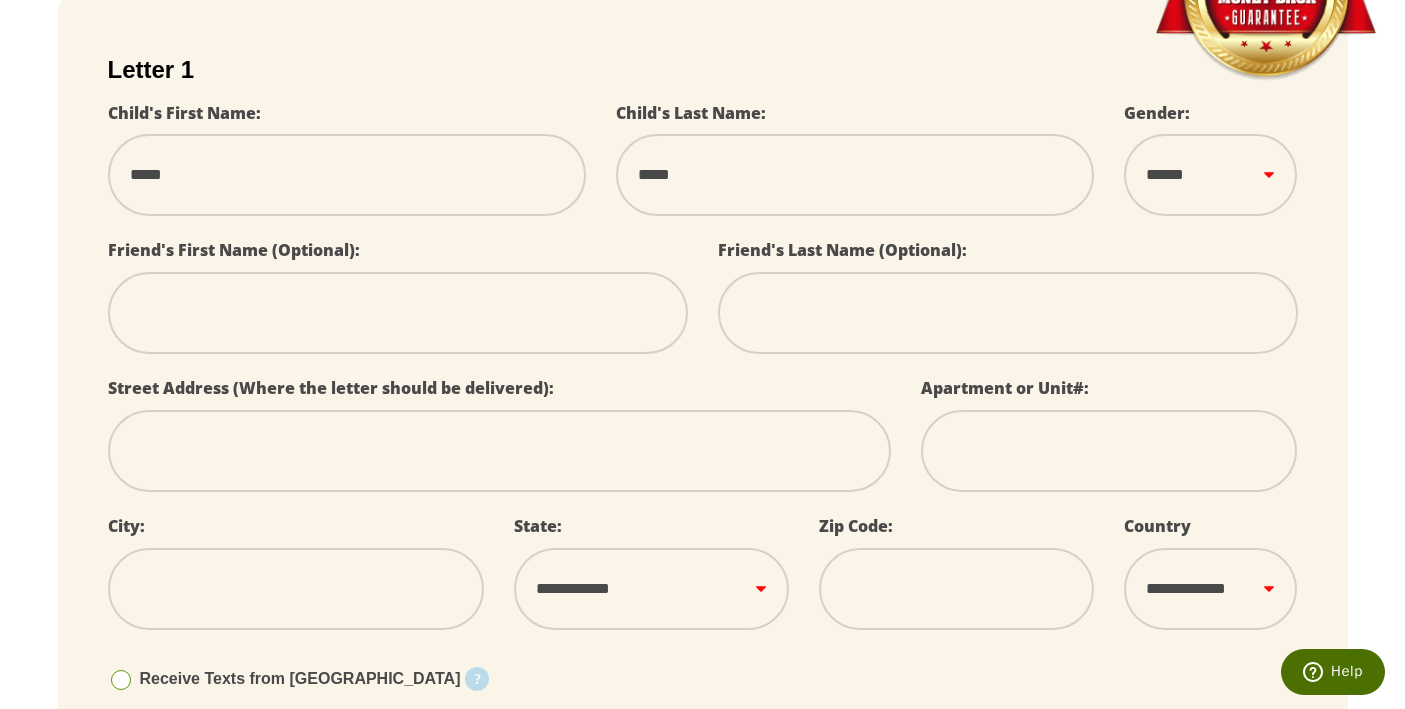 type on "*****" 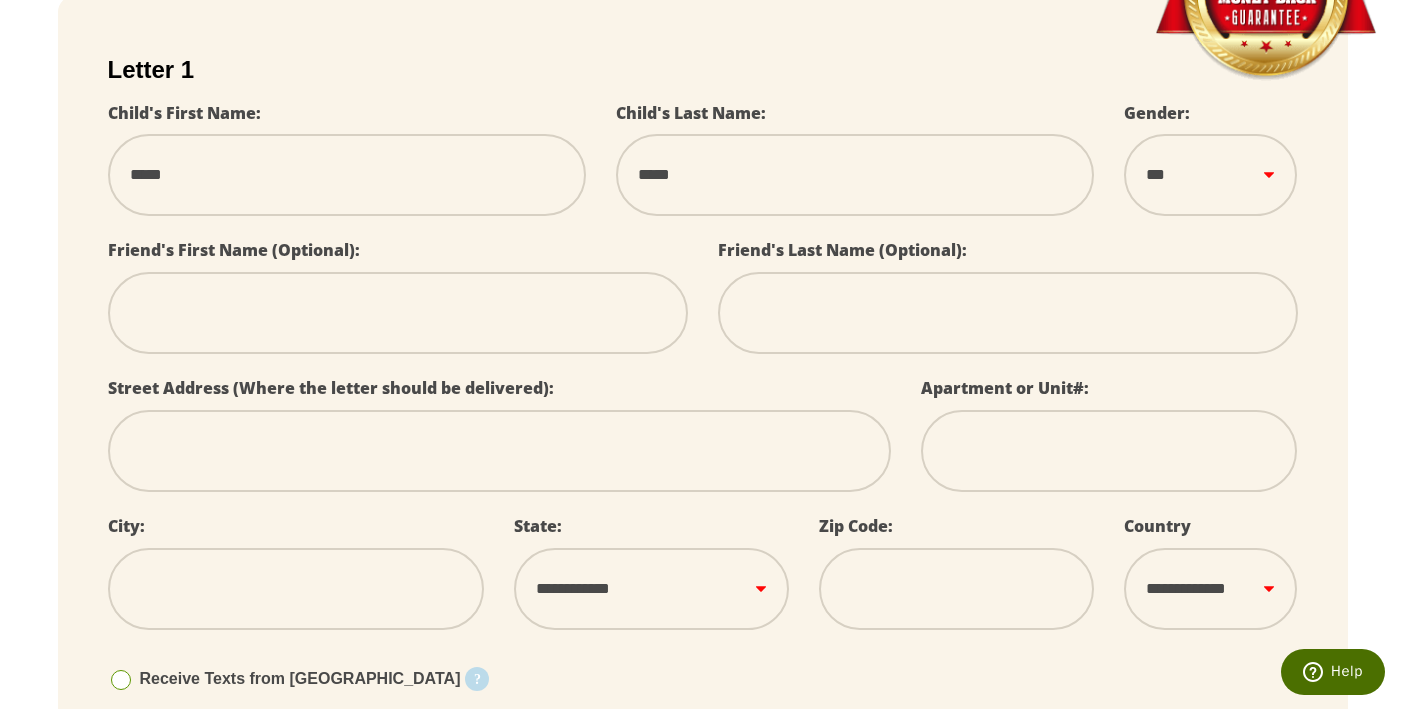 select 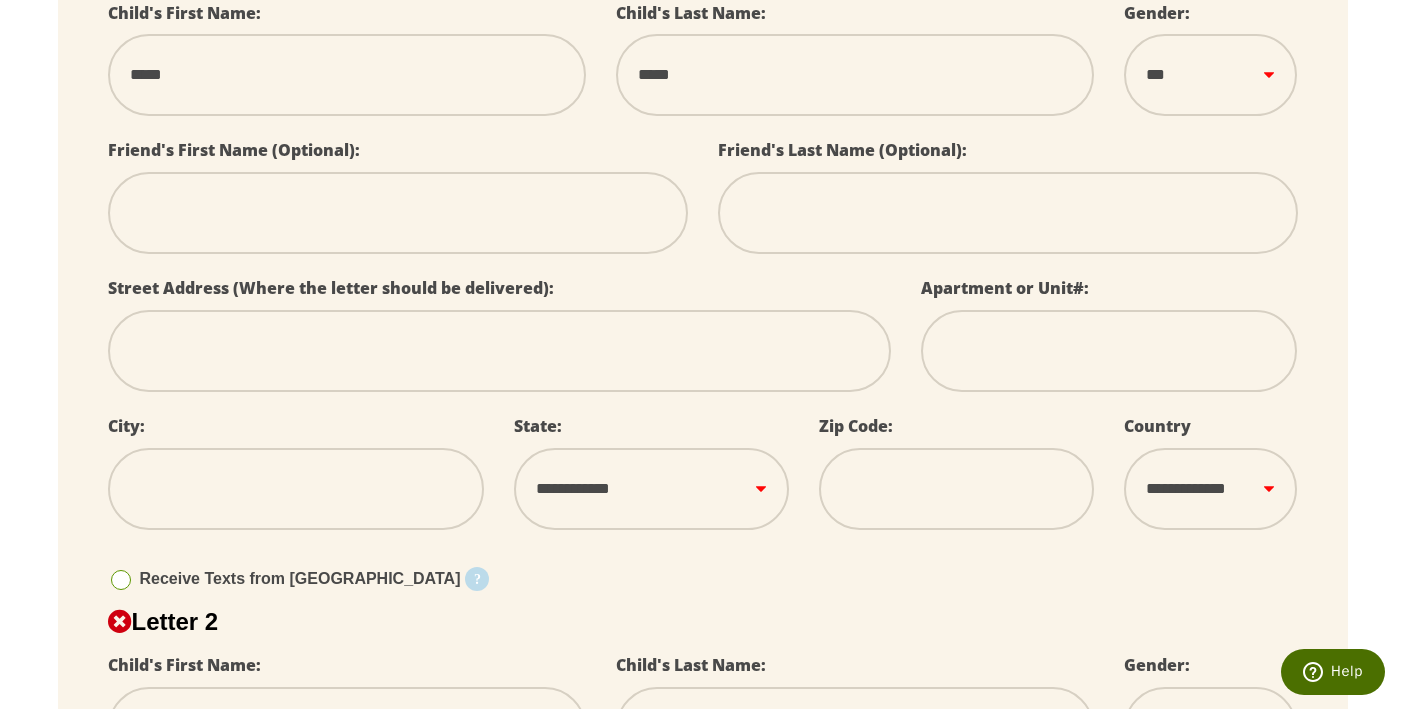 scroll, scrollTop: 557, scrollLeft: 0, axis: vertical 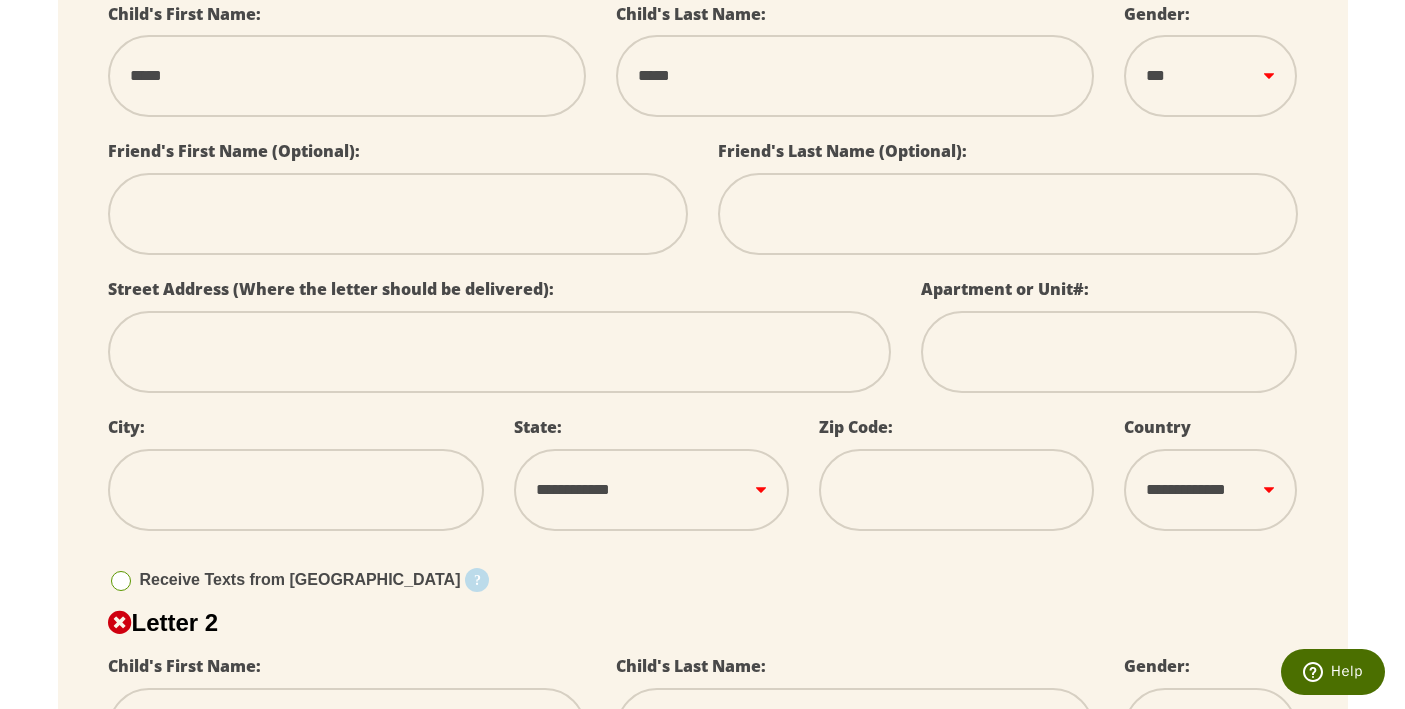 type on "*" 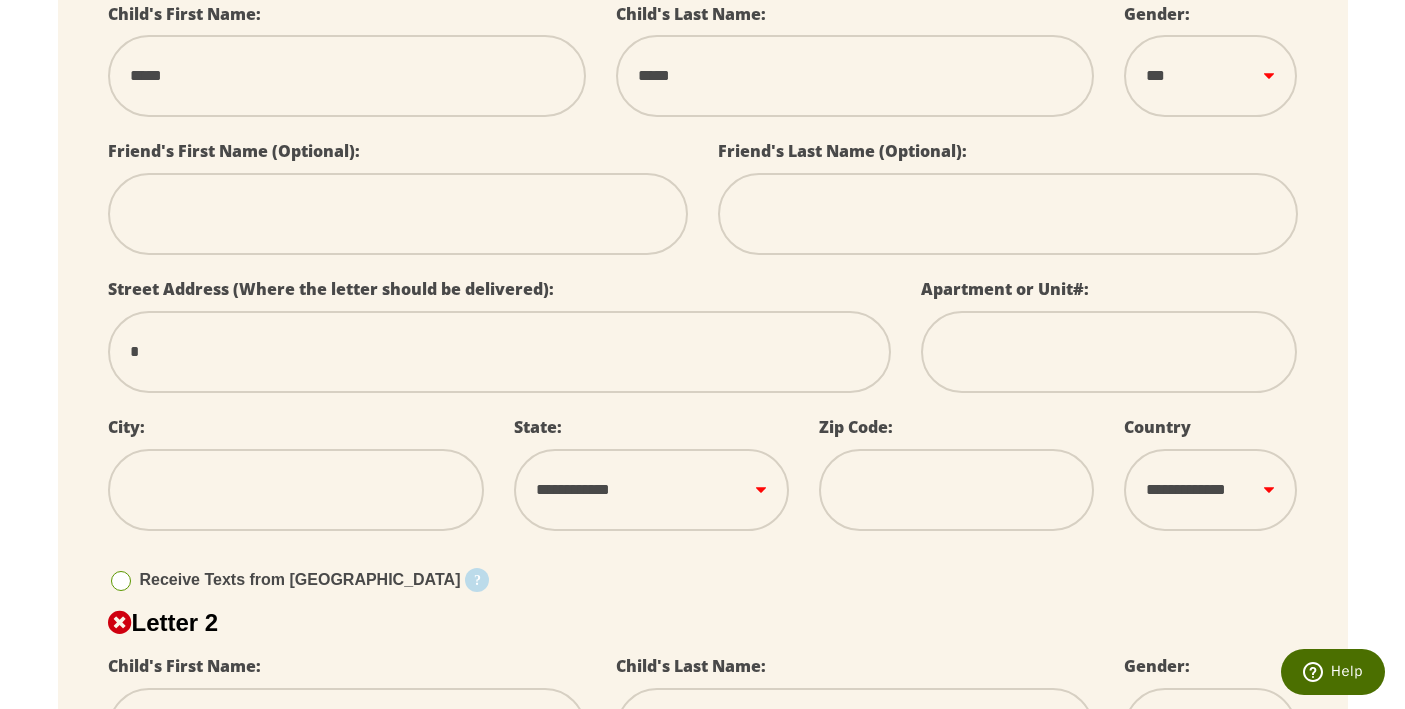 type on "**" 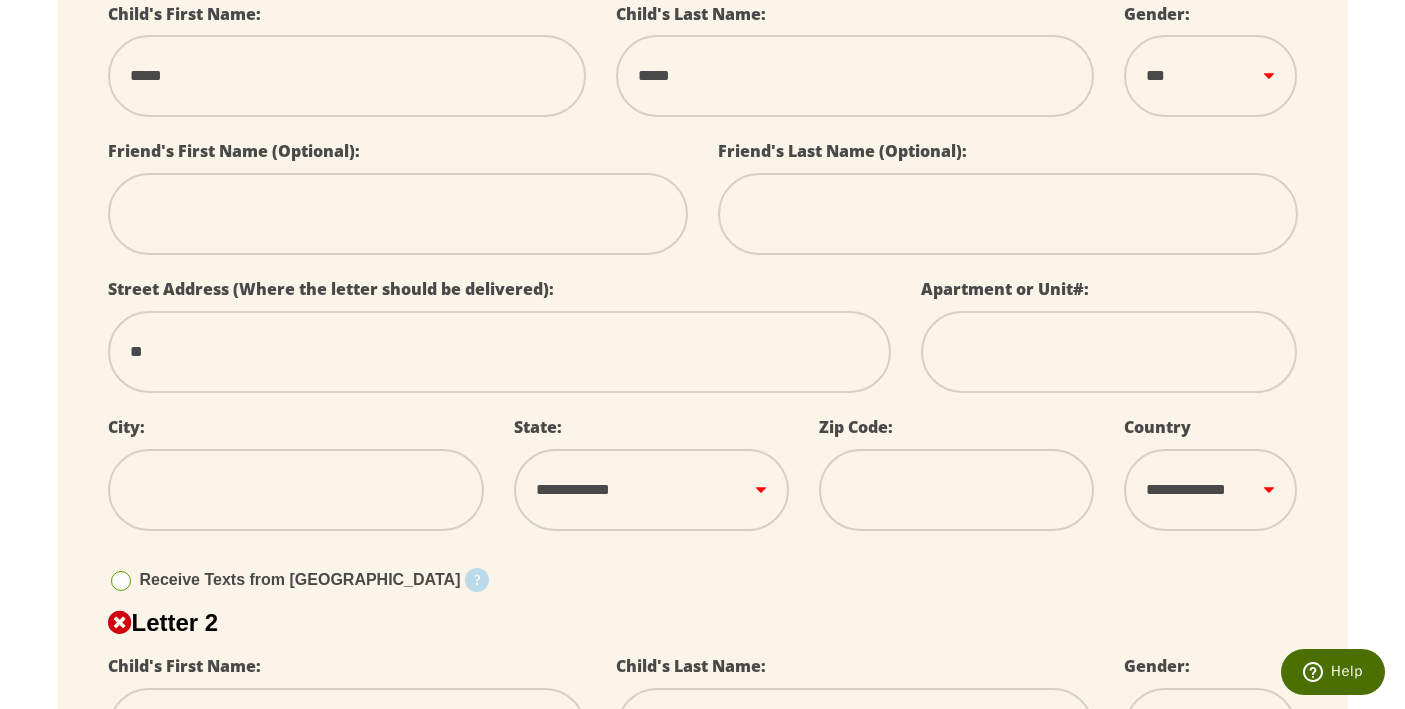 type on "***" 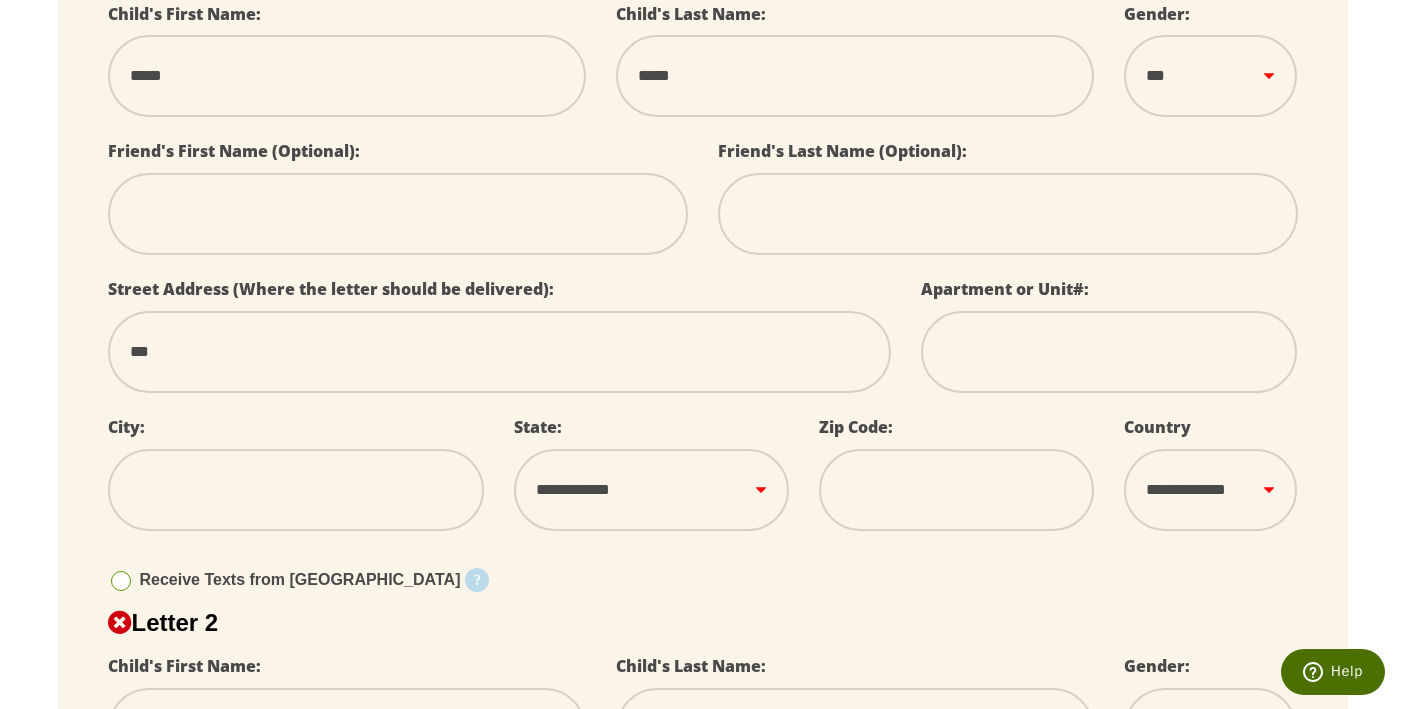 type on "****" 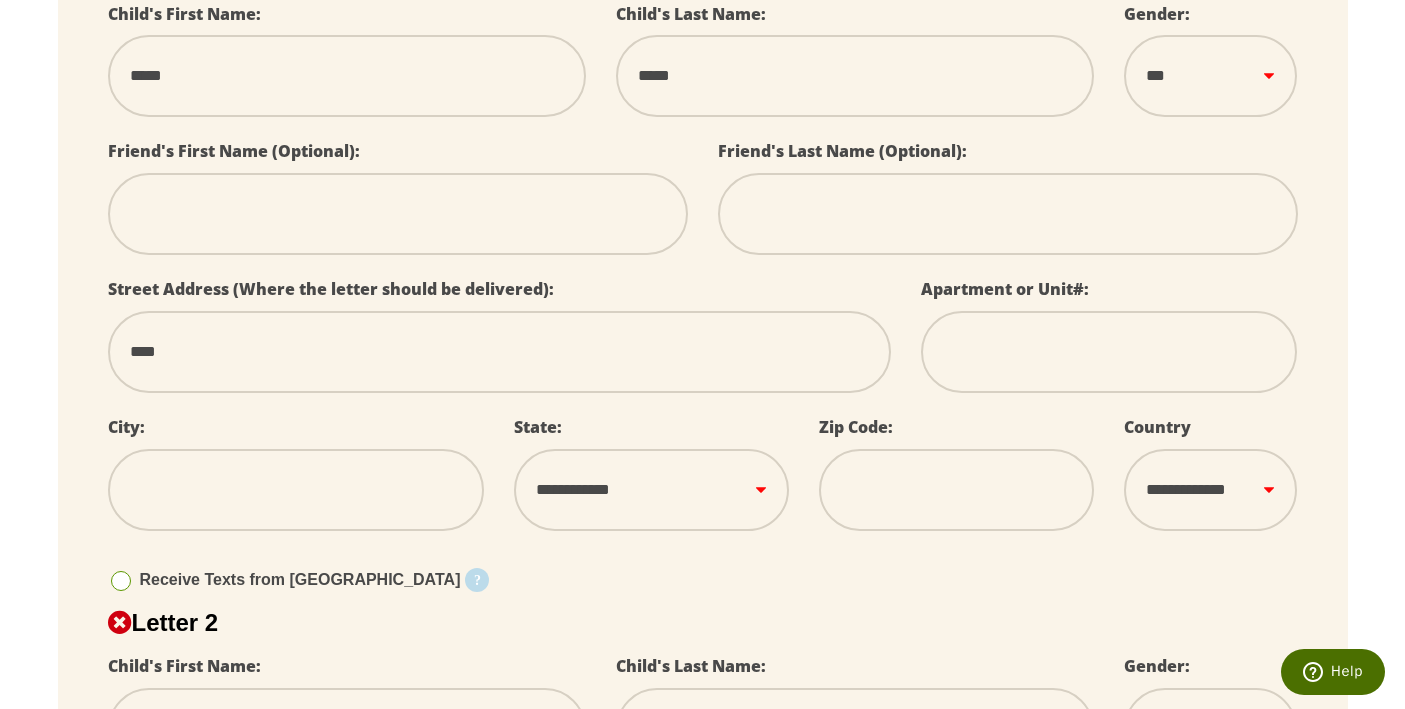 type on "****" 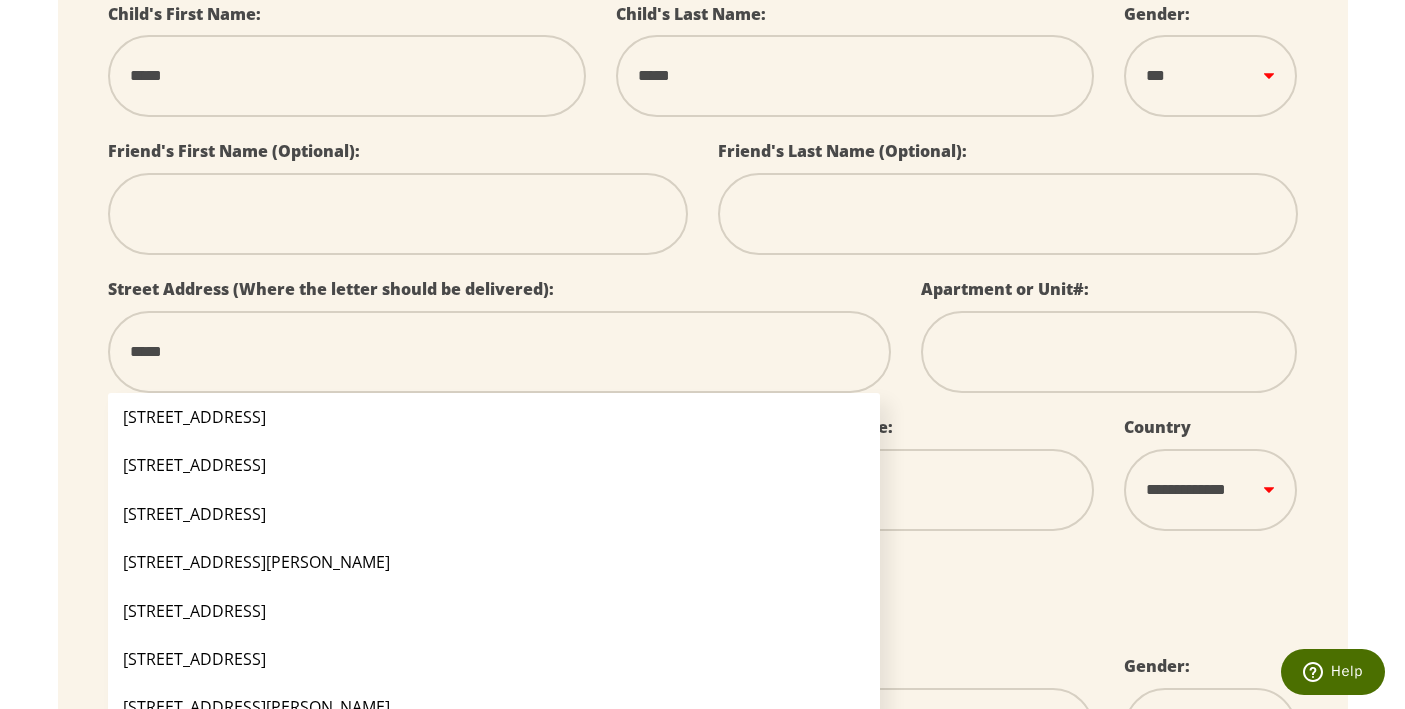 type on "******" 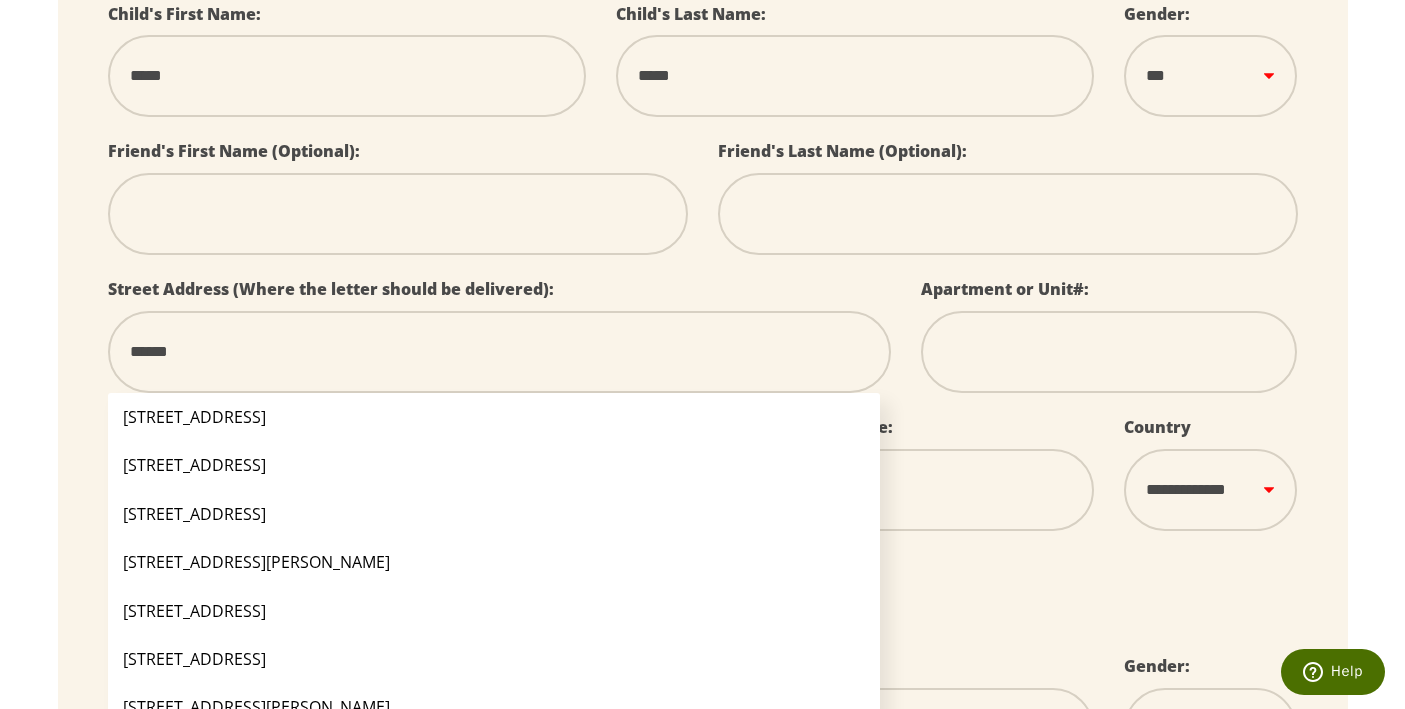 type on "*******" 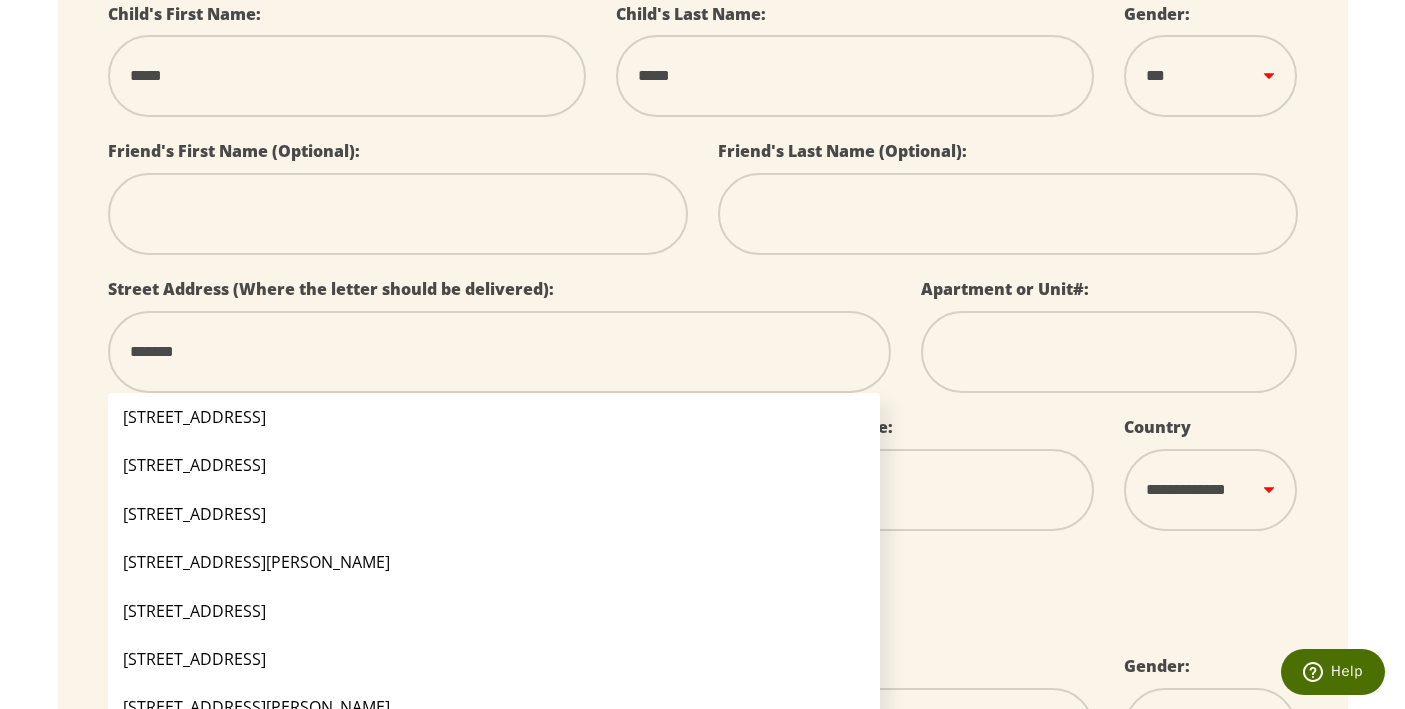 type on "********" 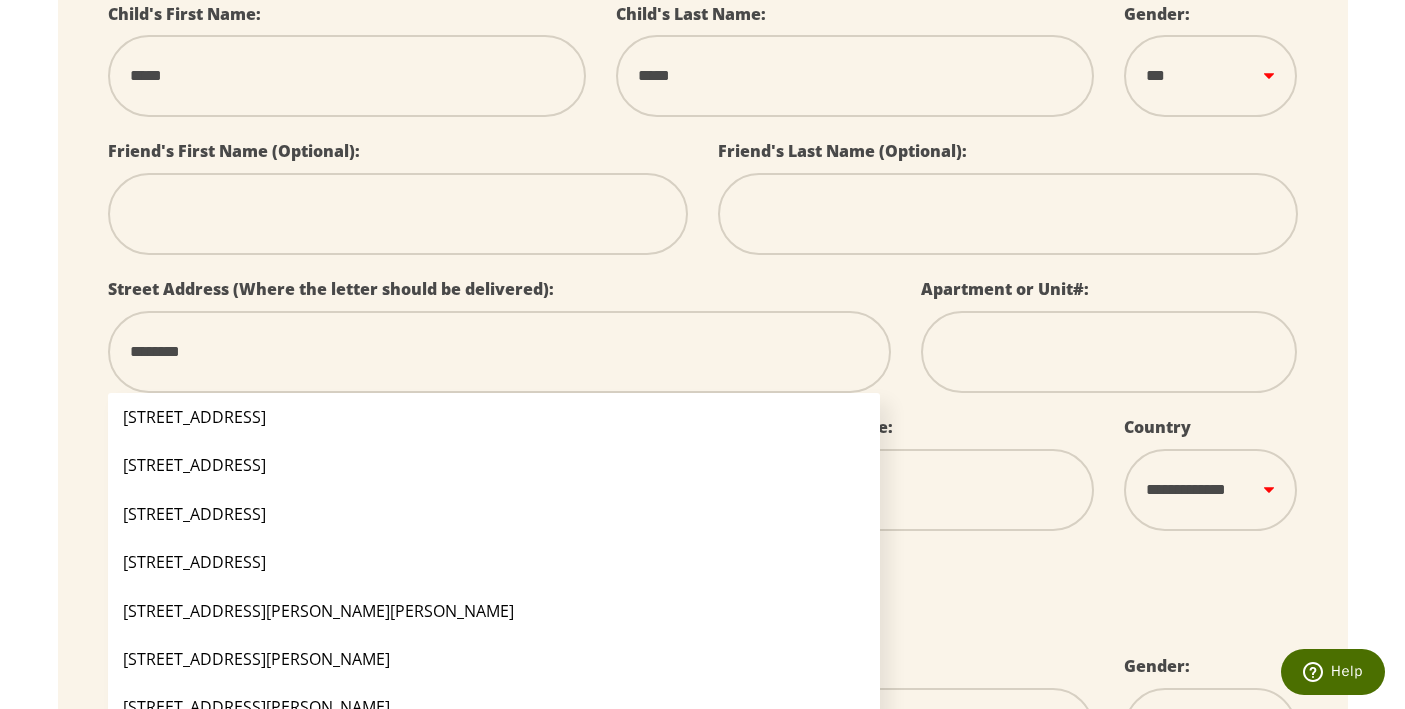 type on "*********" 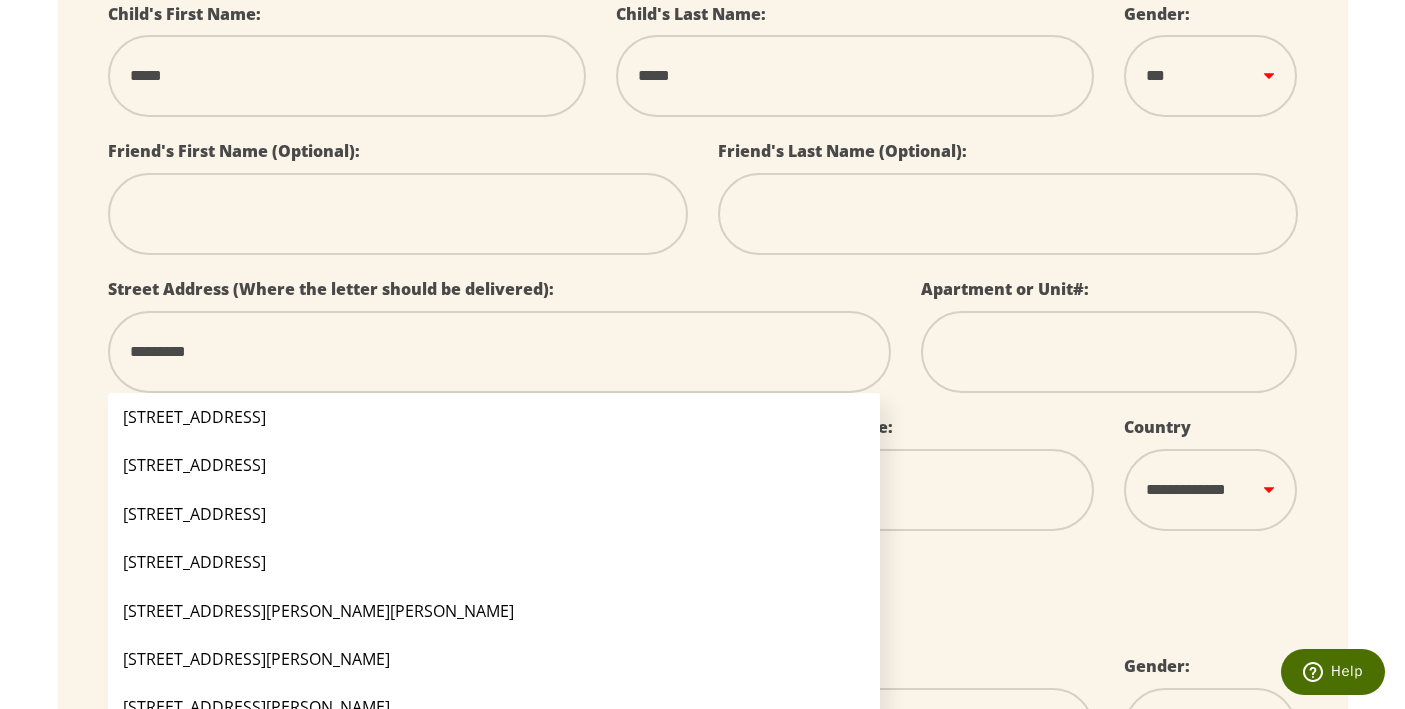 type on "**********" 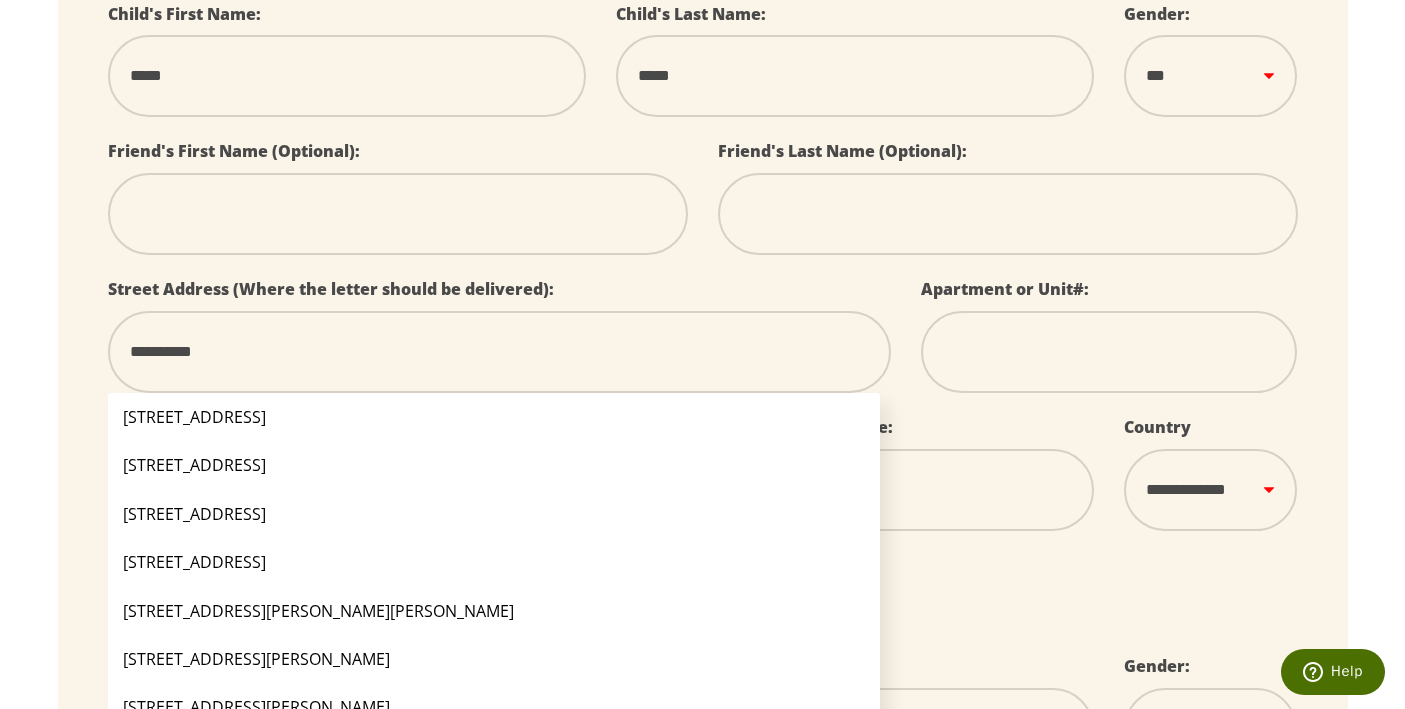 type on "**********" 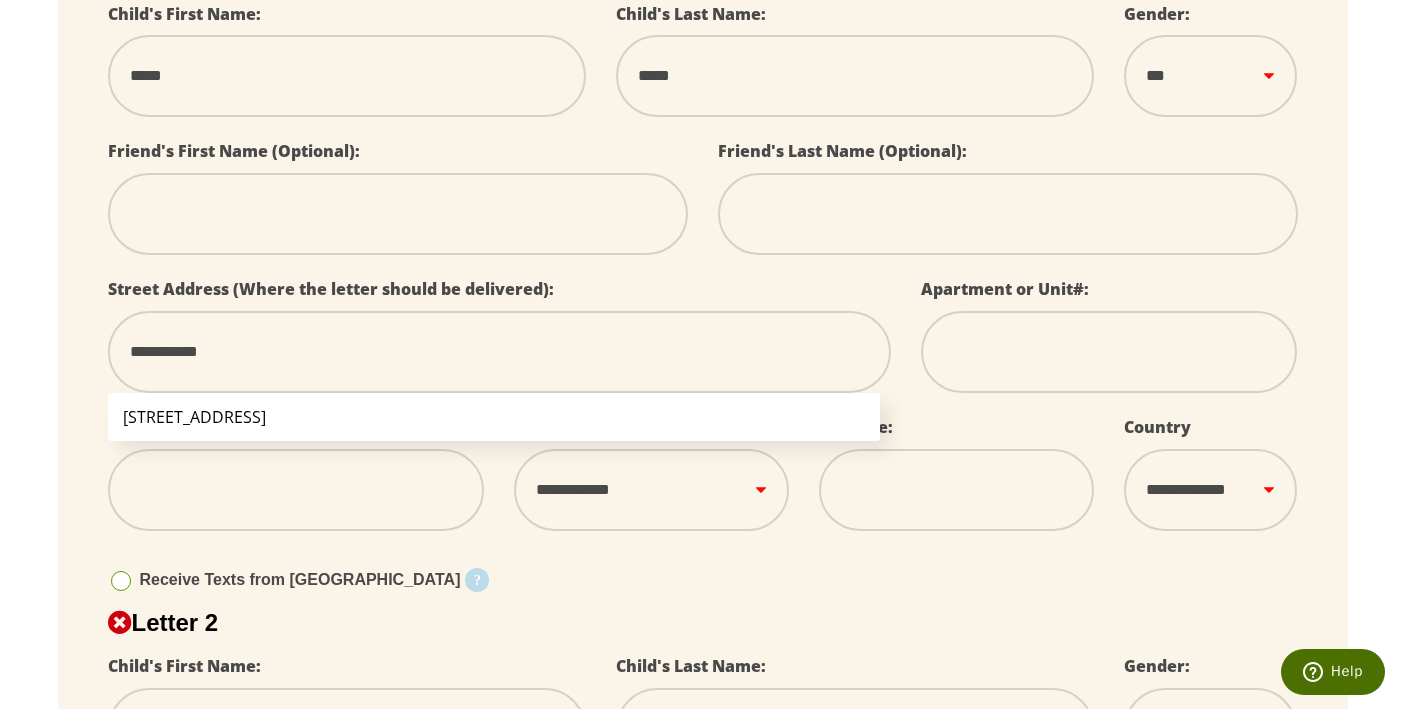 type on "**********" 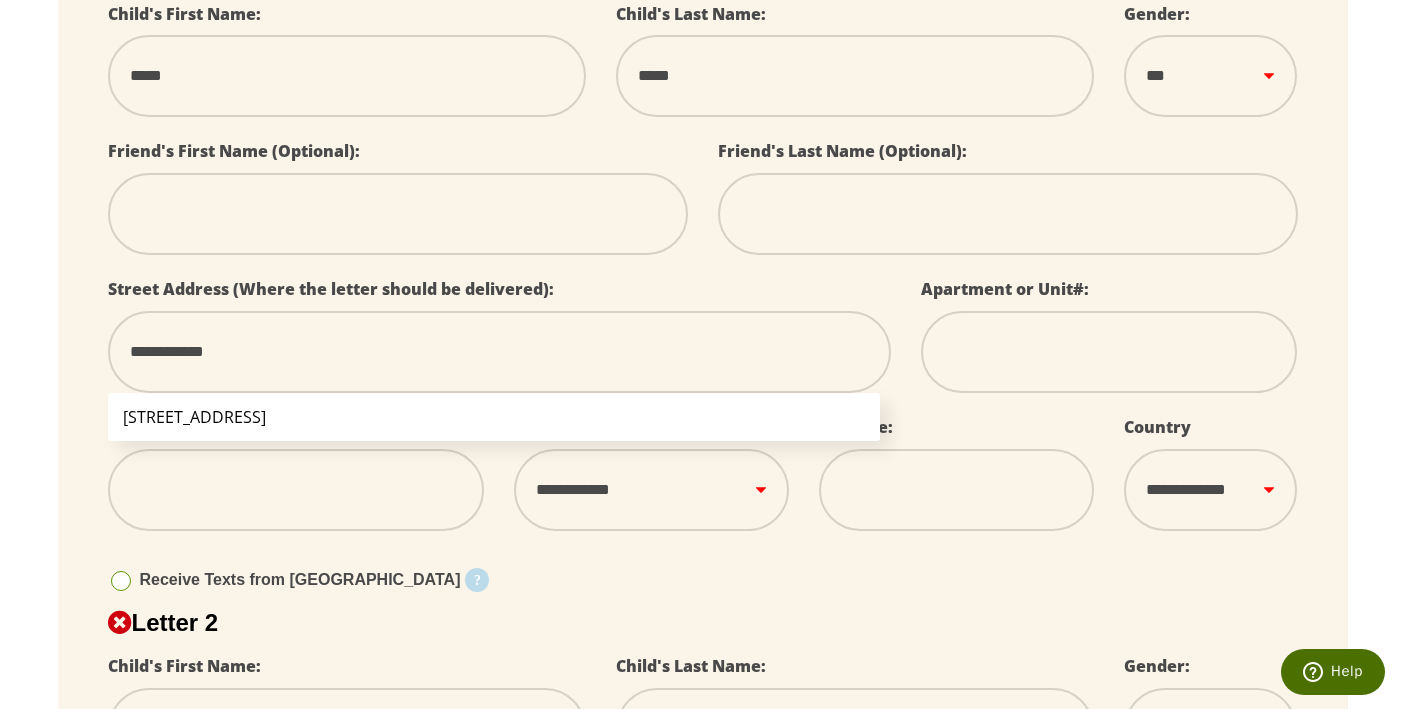 click on "[STREET_ADDRESS]" at bounding box center [494, 417] 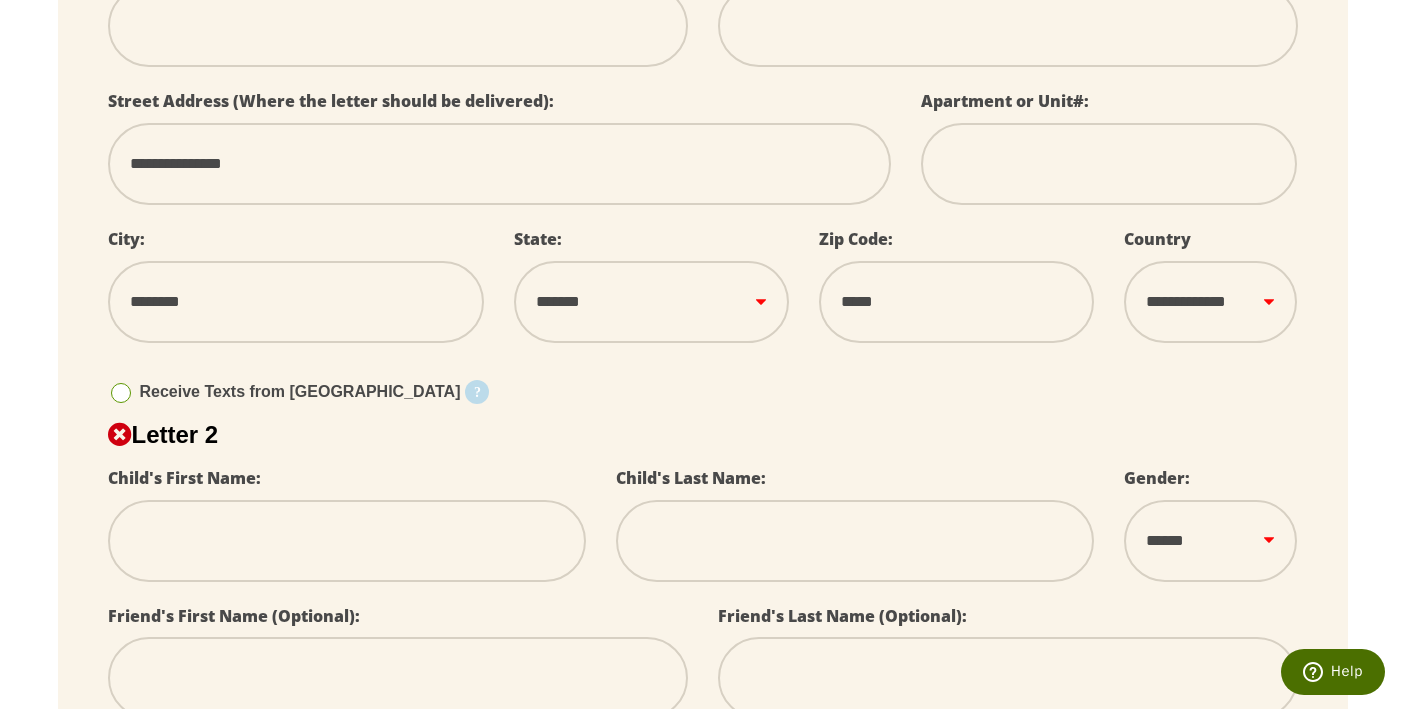 scroll, scrollTop: 765, scrollLeft: 0, axis: vertical 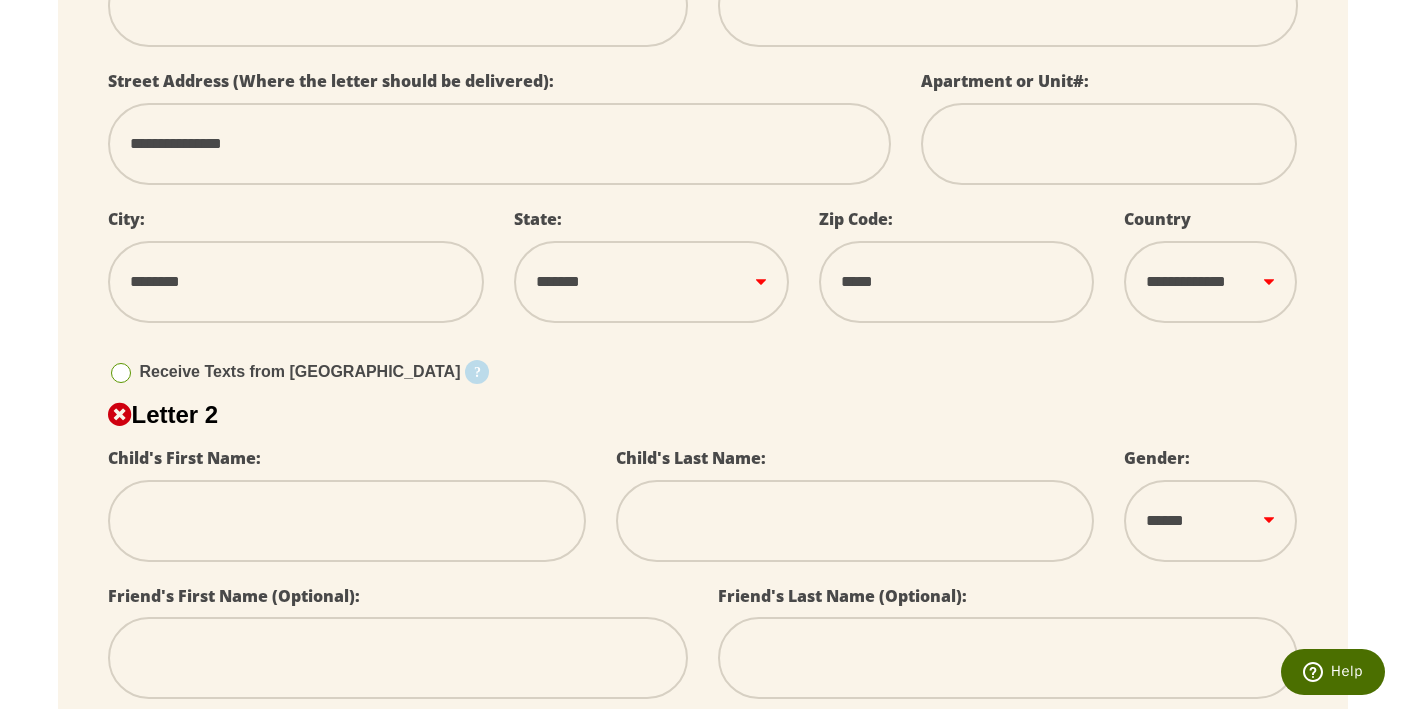 click at bounding box center [121, 373] 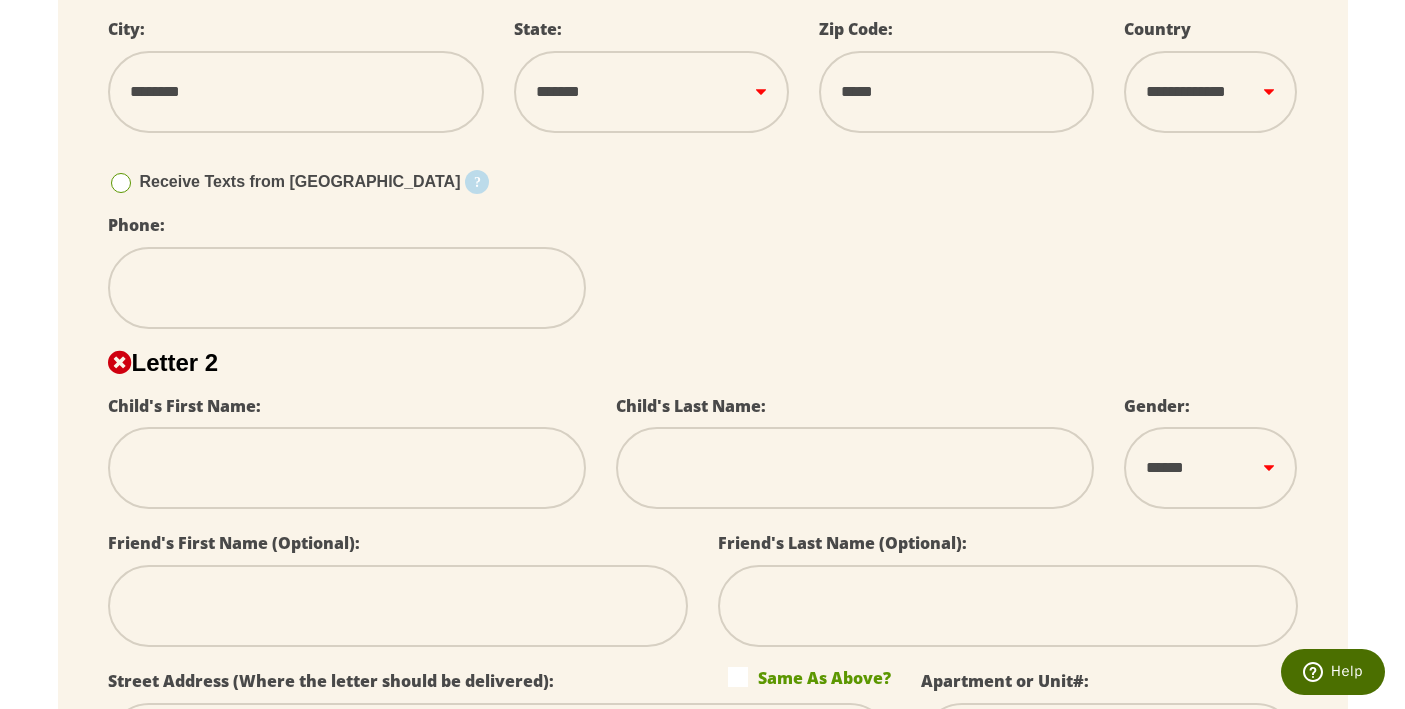 scroll, scrollTop: 953, scrollLeft: 0, axis: vertical 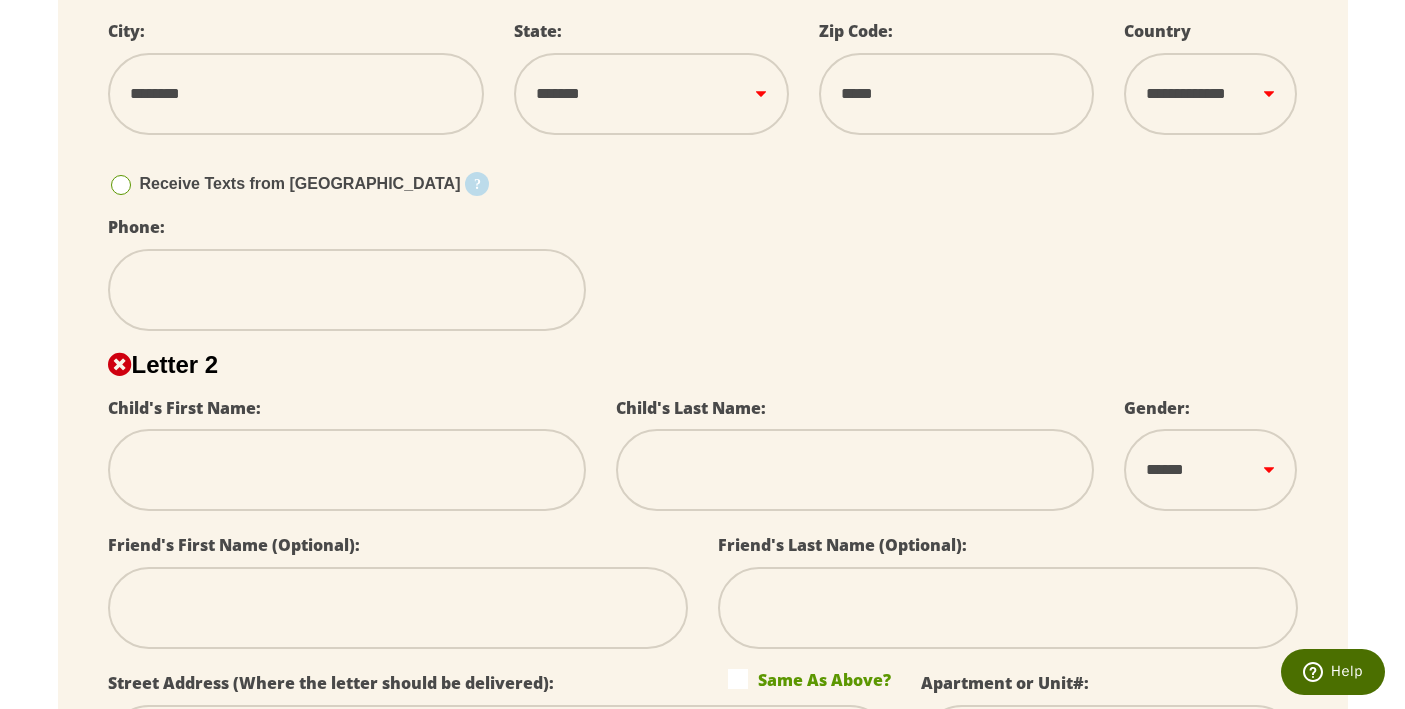 type on "*" 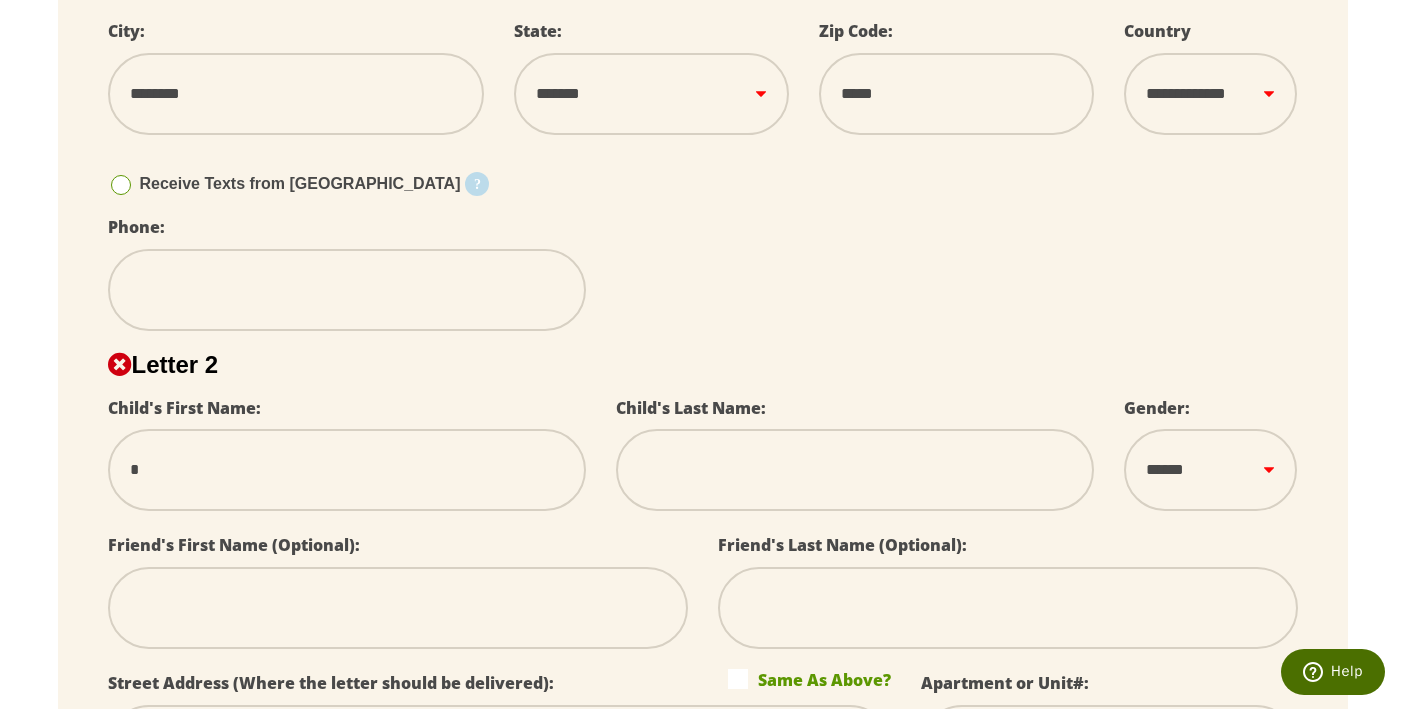 type on "**" 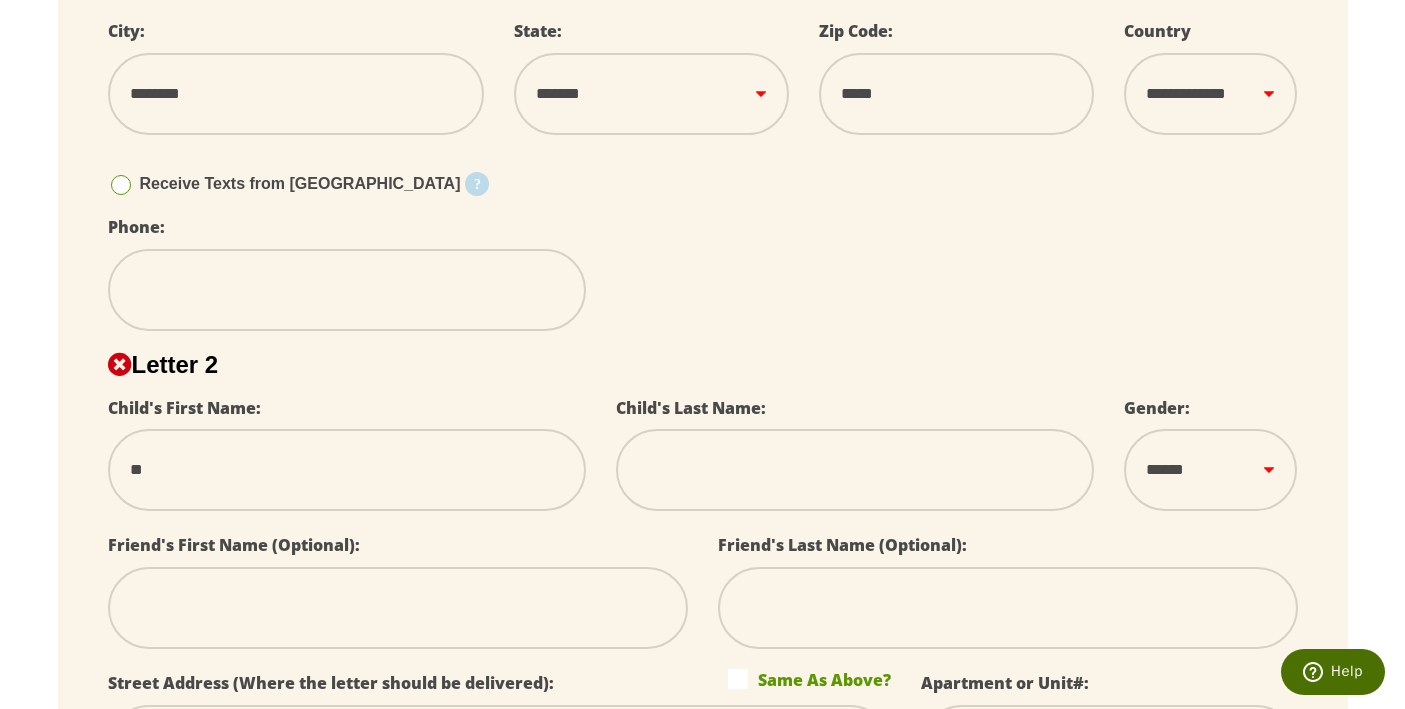 type on "***" 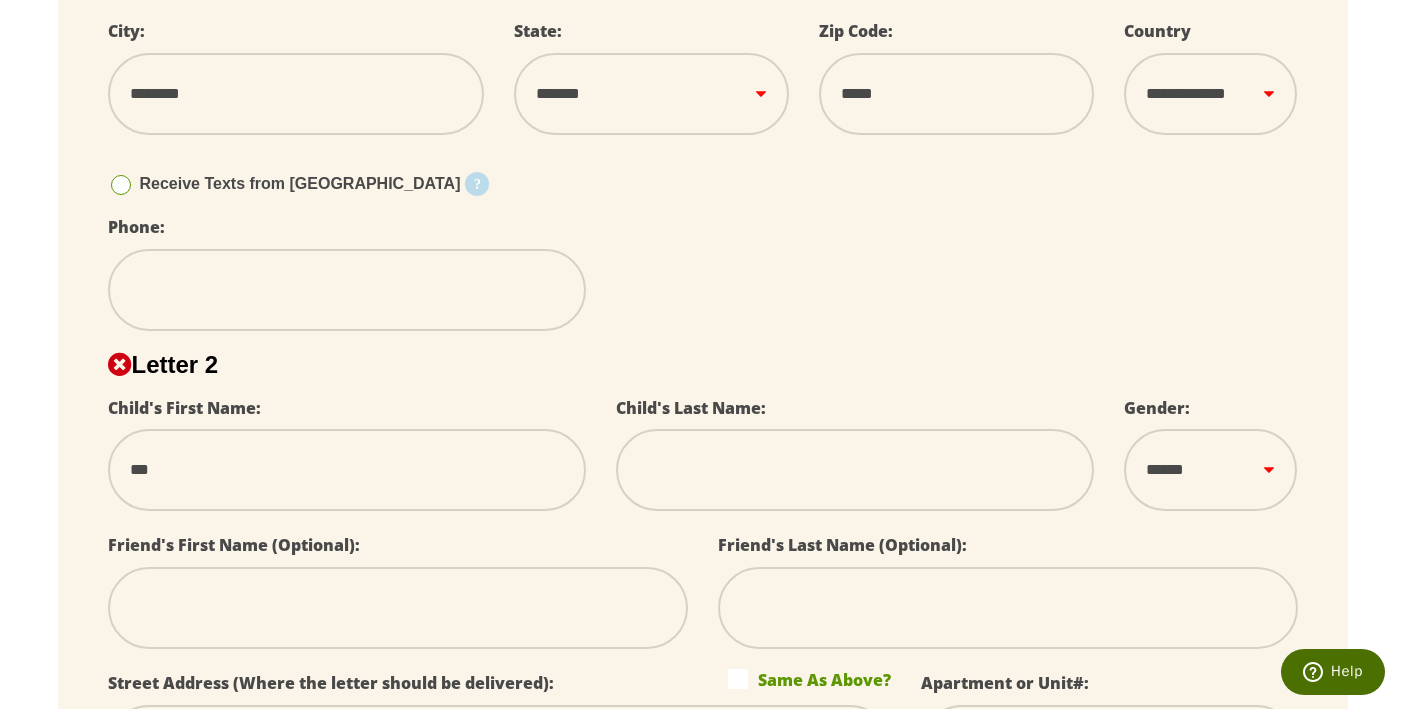 type on "****" 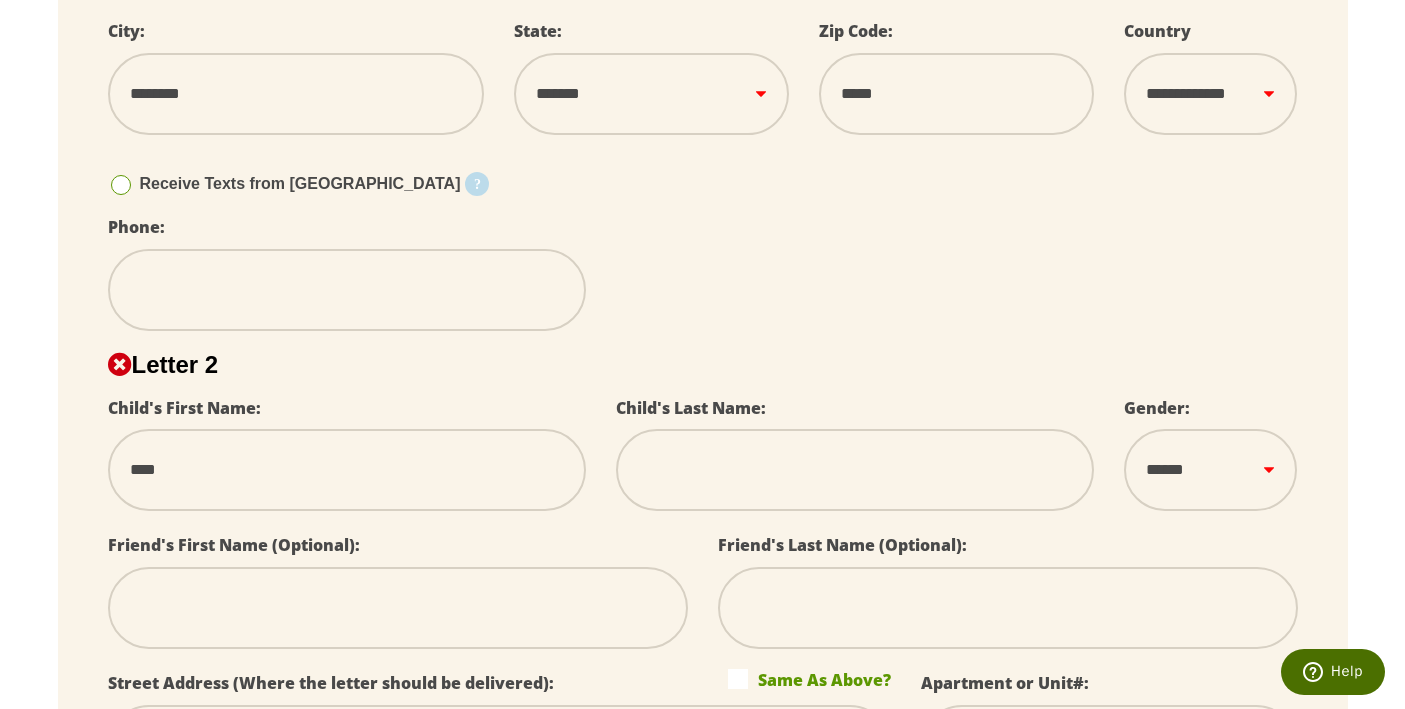 type on "*****" 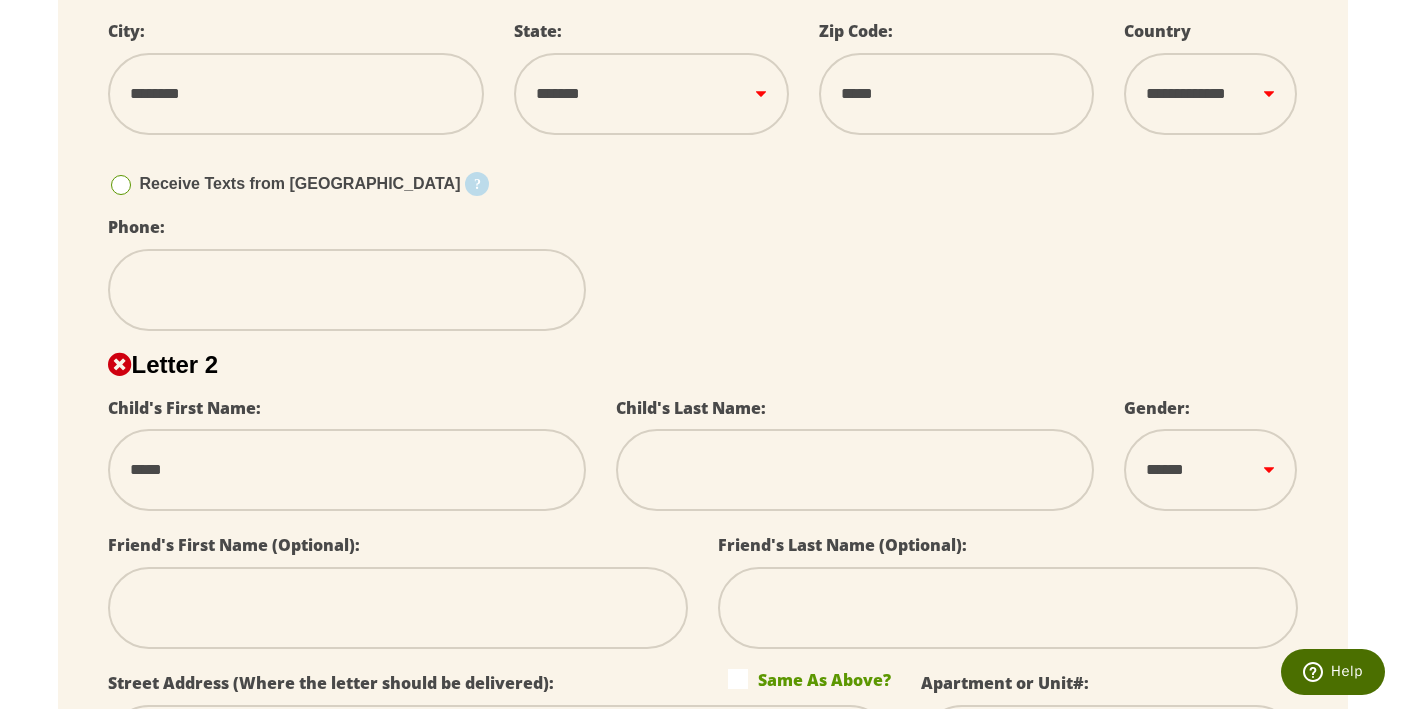 type on "******" 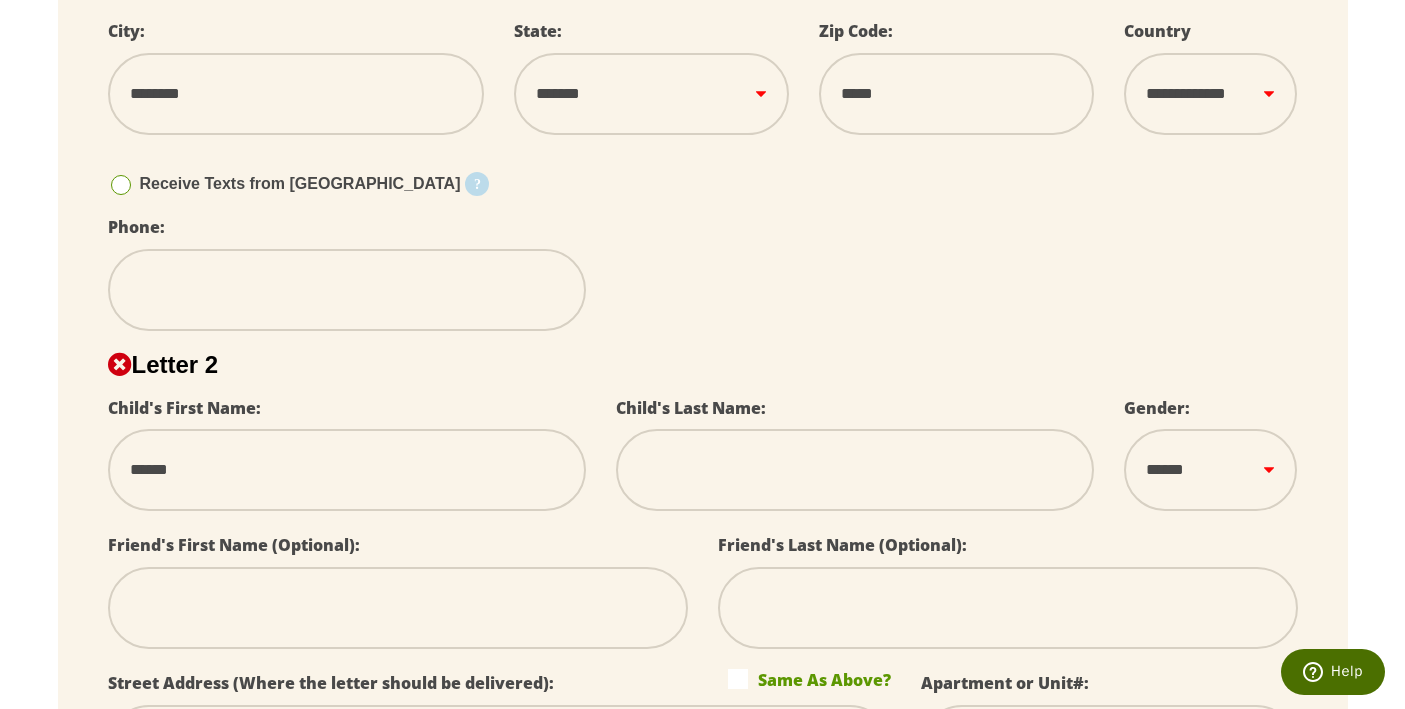 type on "******" 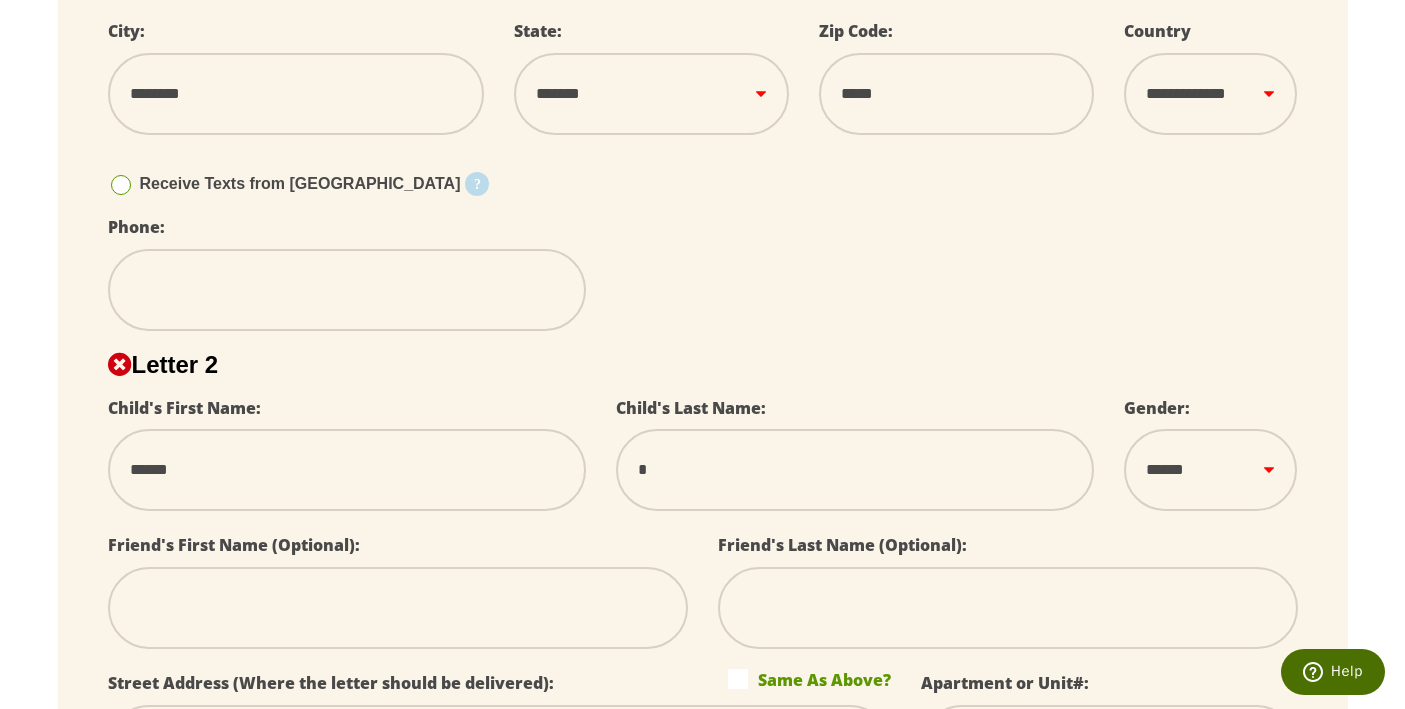 select 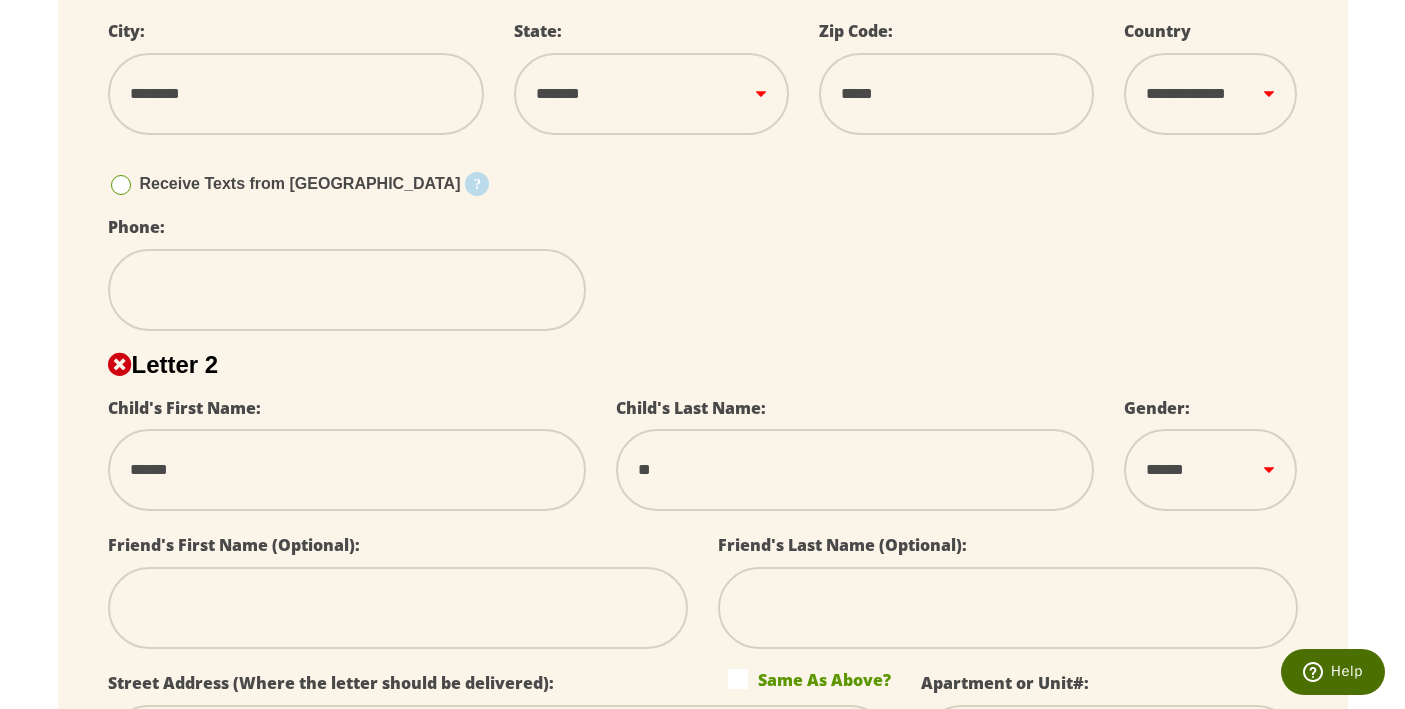 select 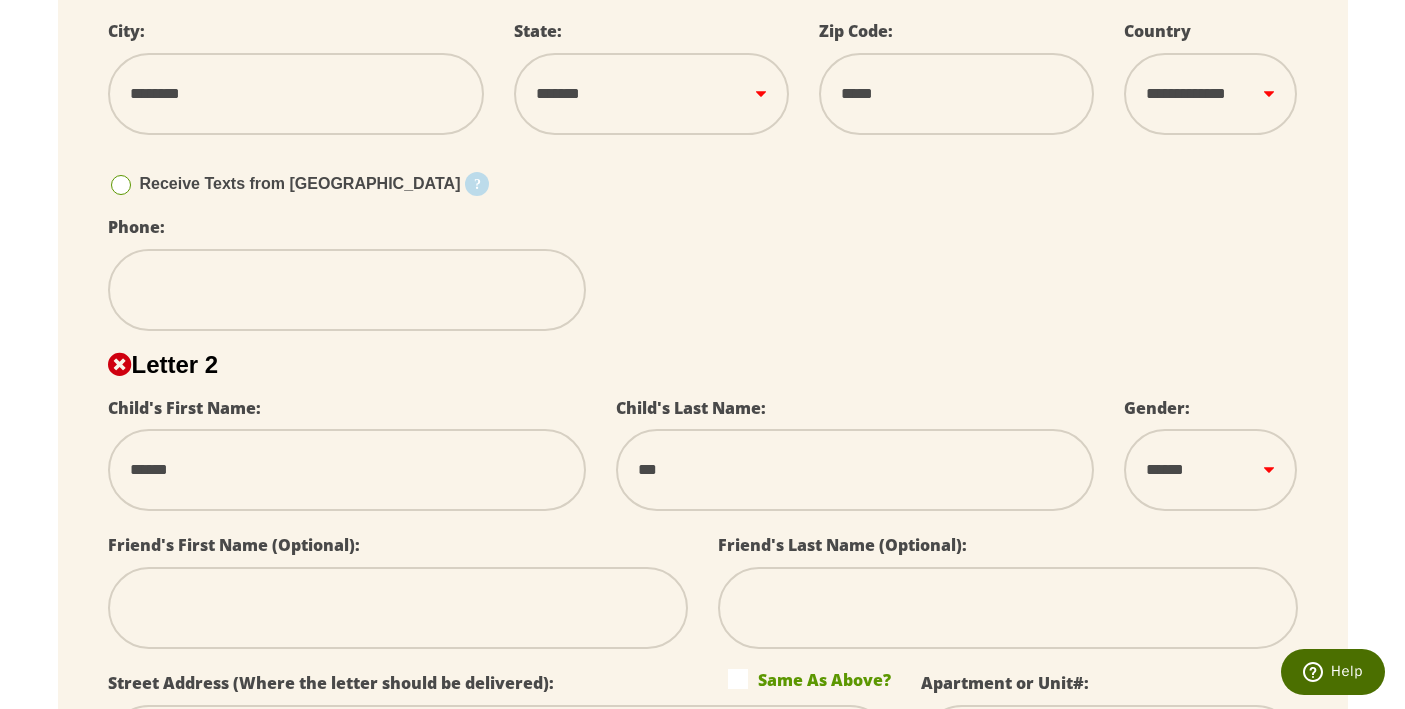 type on "****" 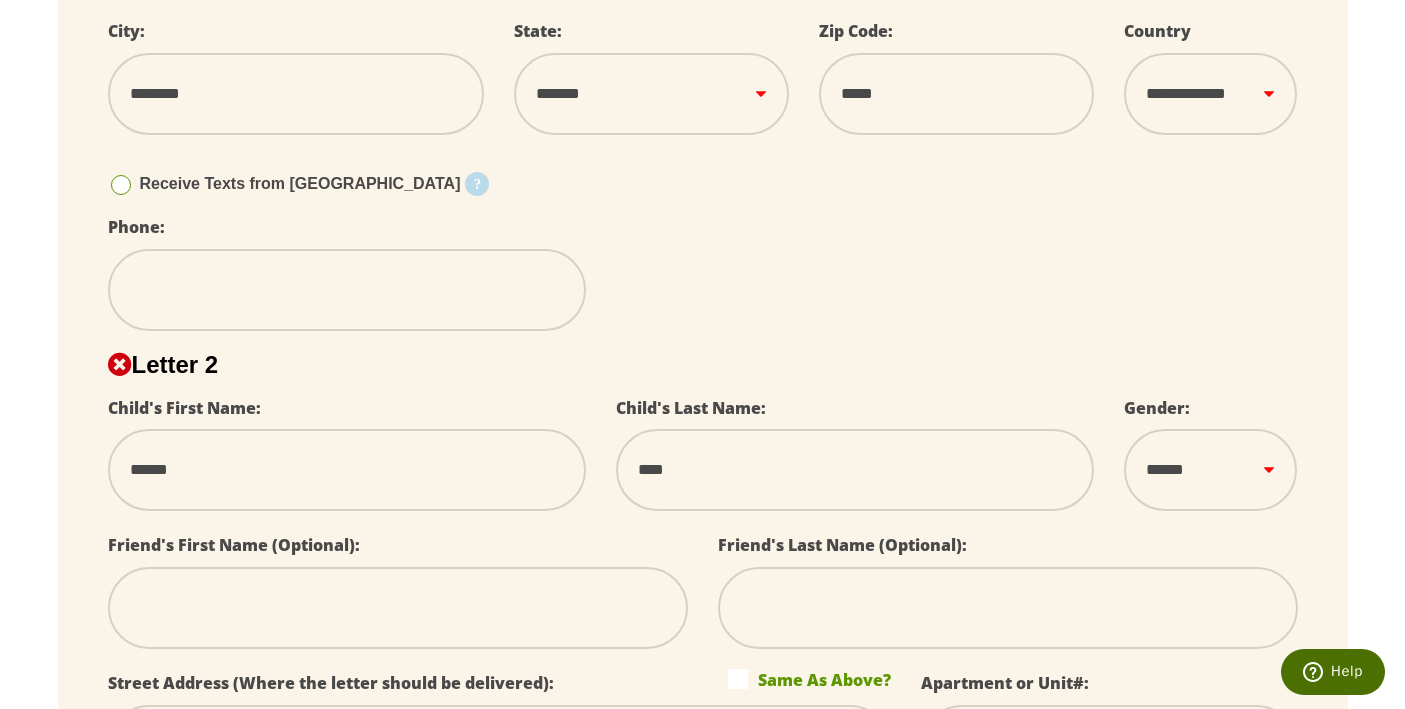 type on "*****" 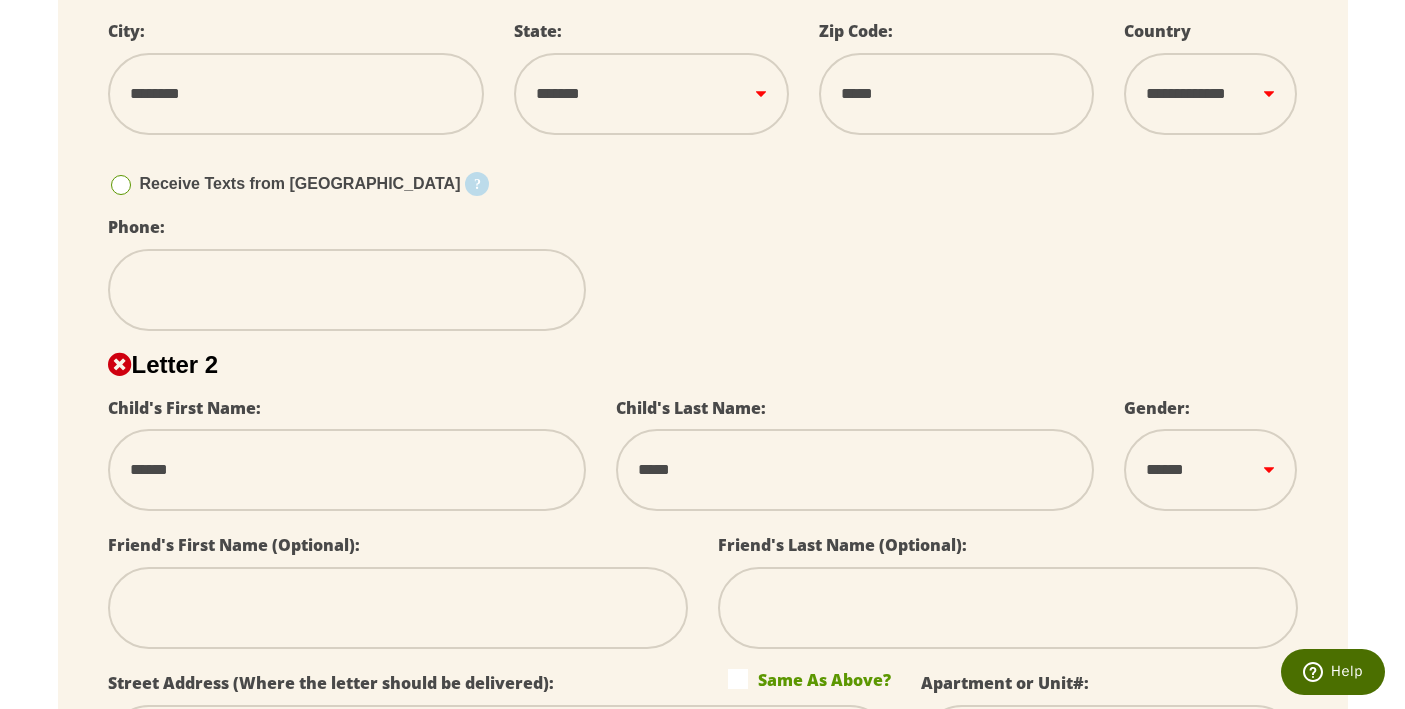 type on "*****" 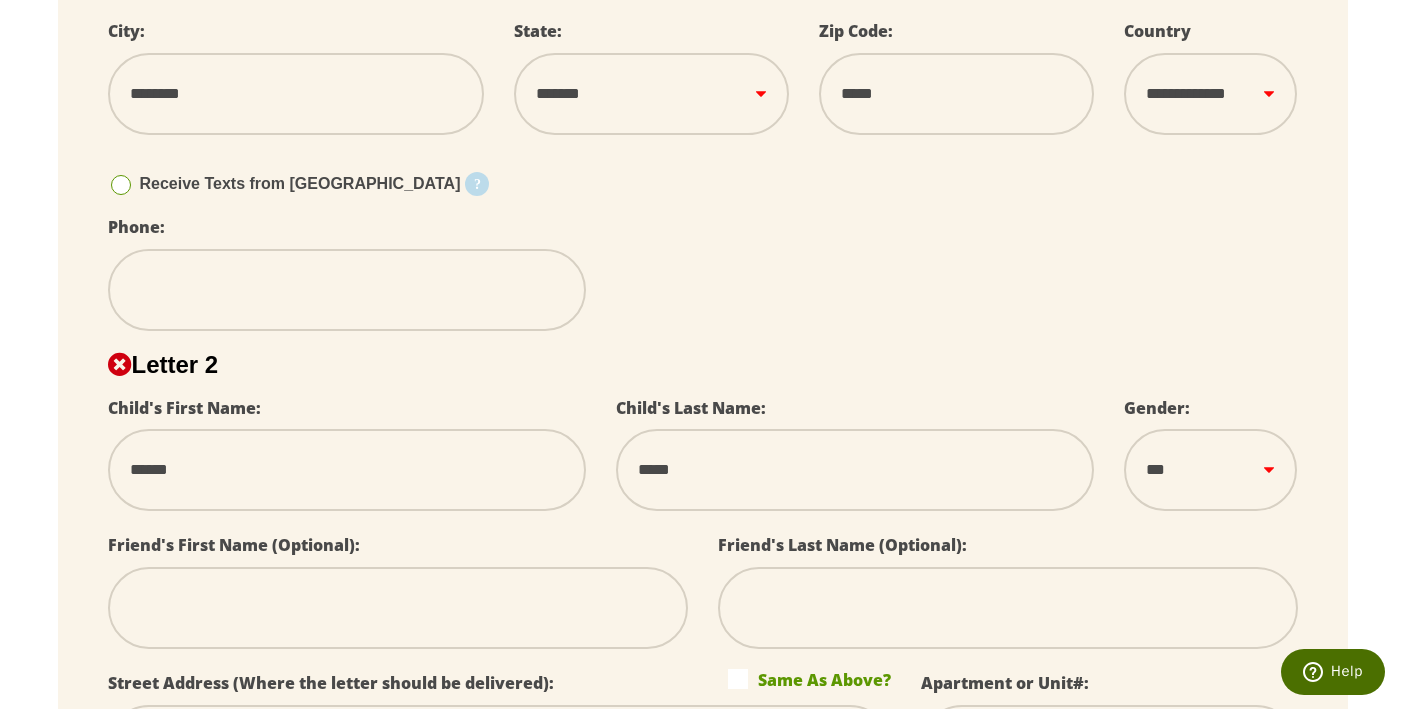 click at bounding box center (347, 290) 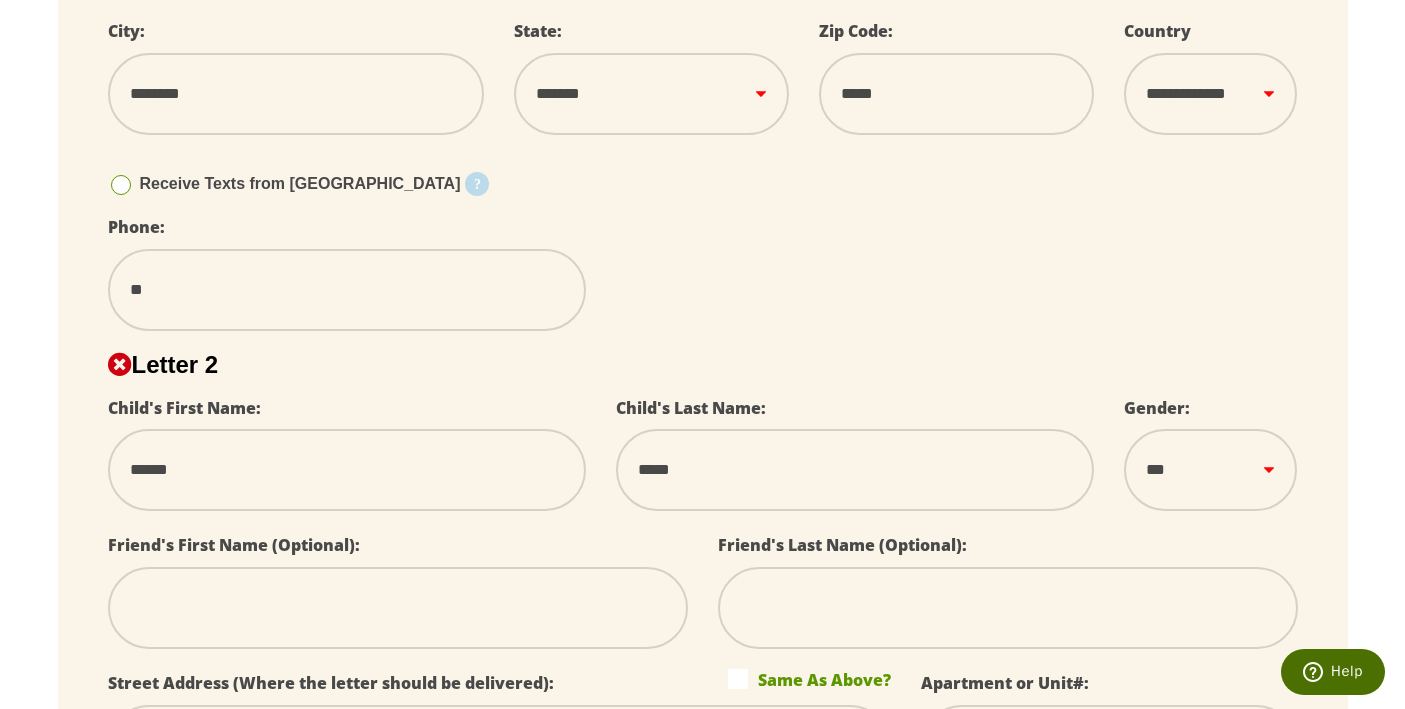 select 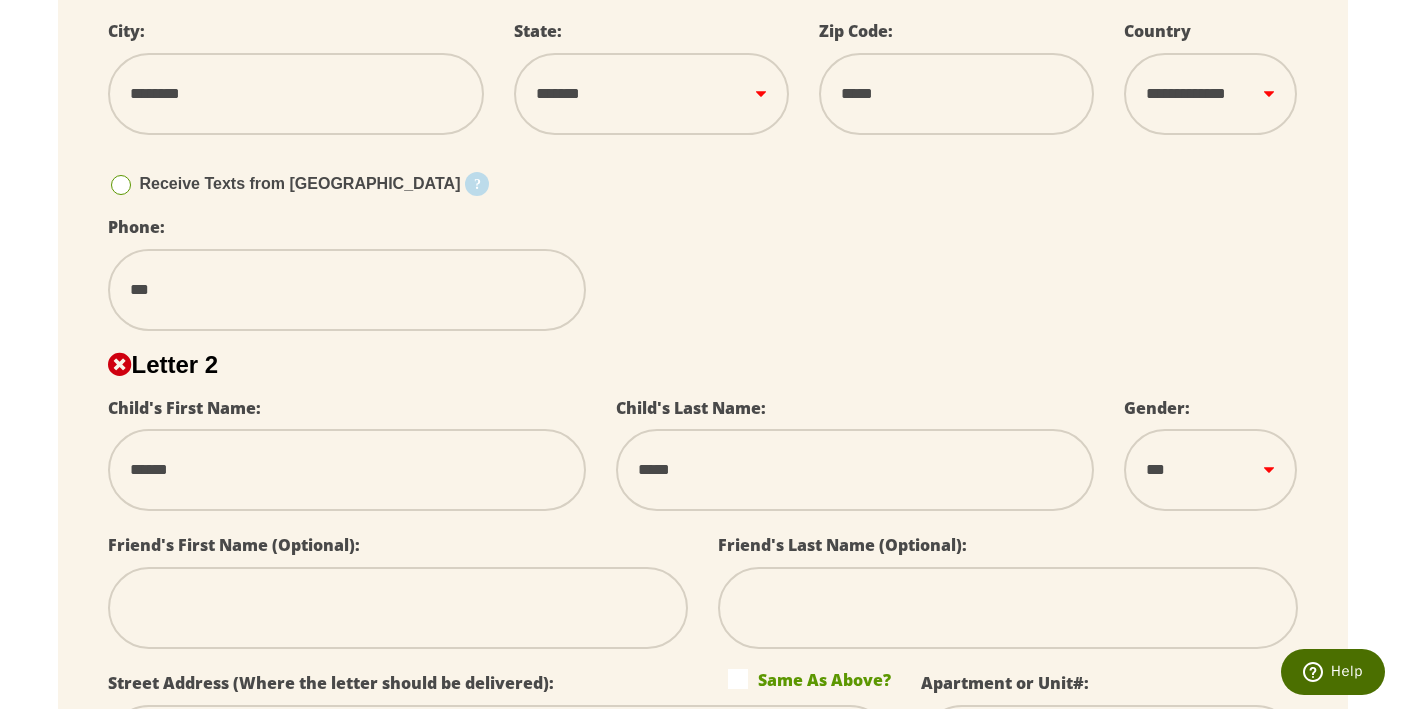 select 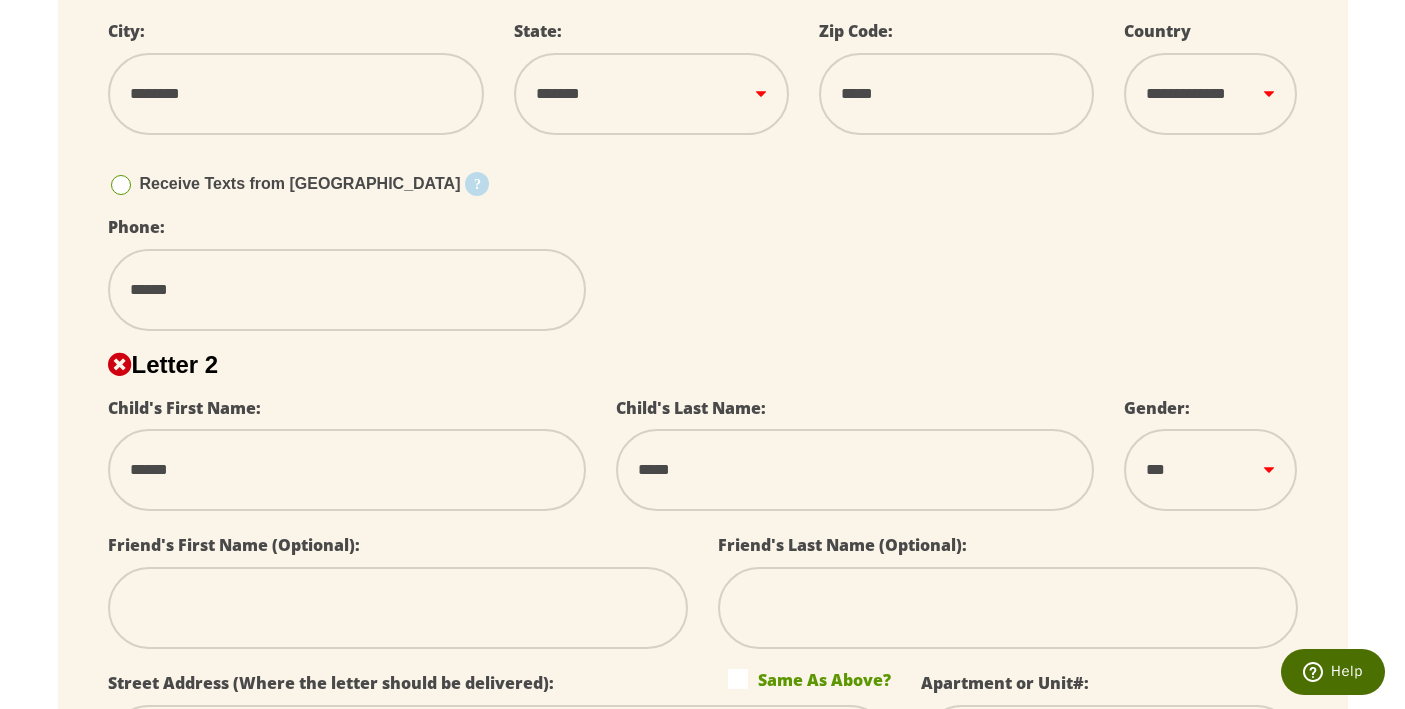 select 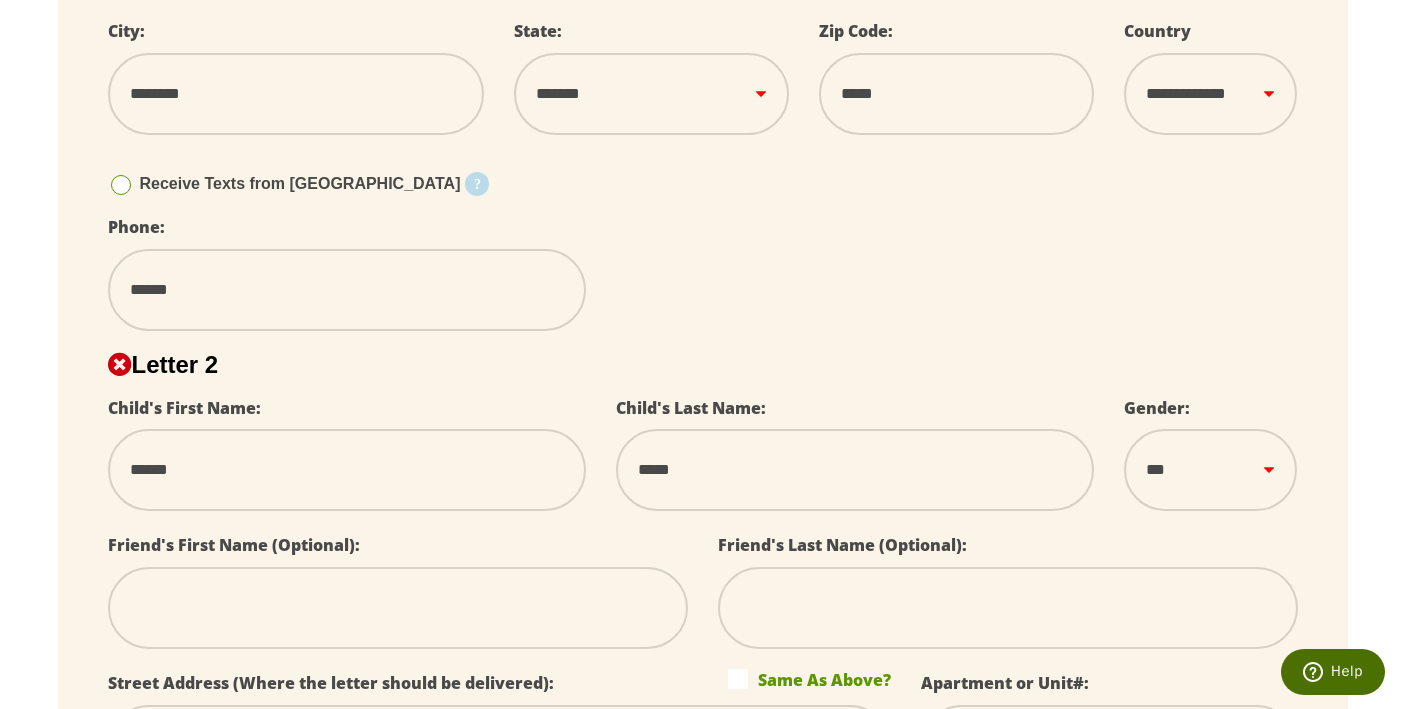 type on "*******" 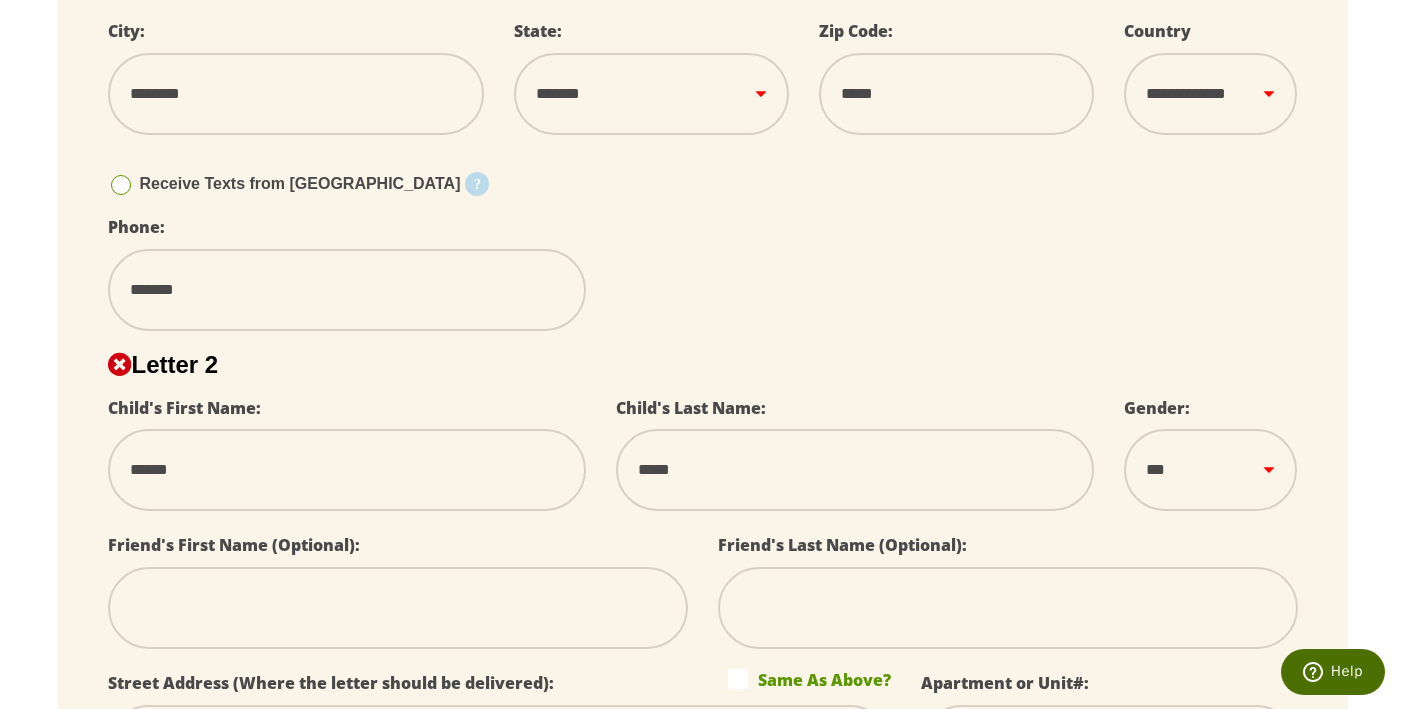 select 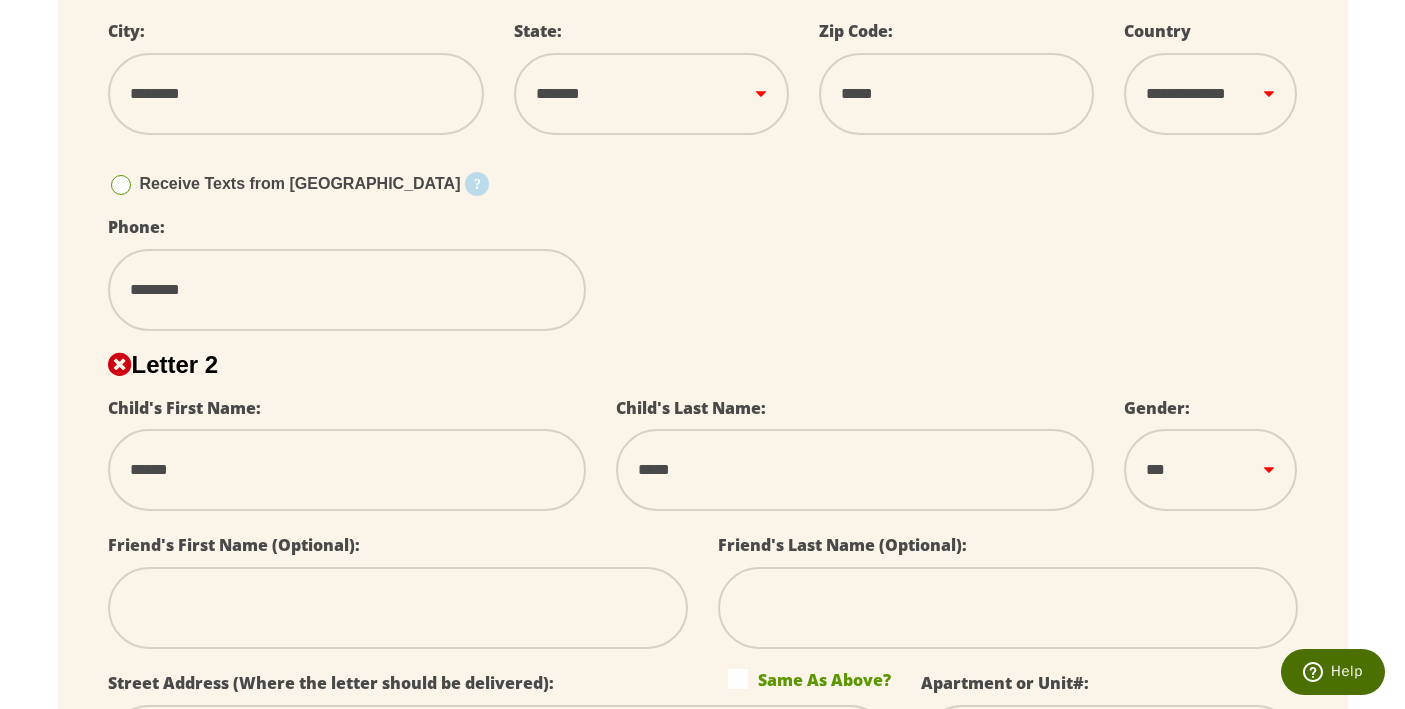 select 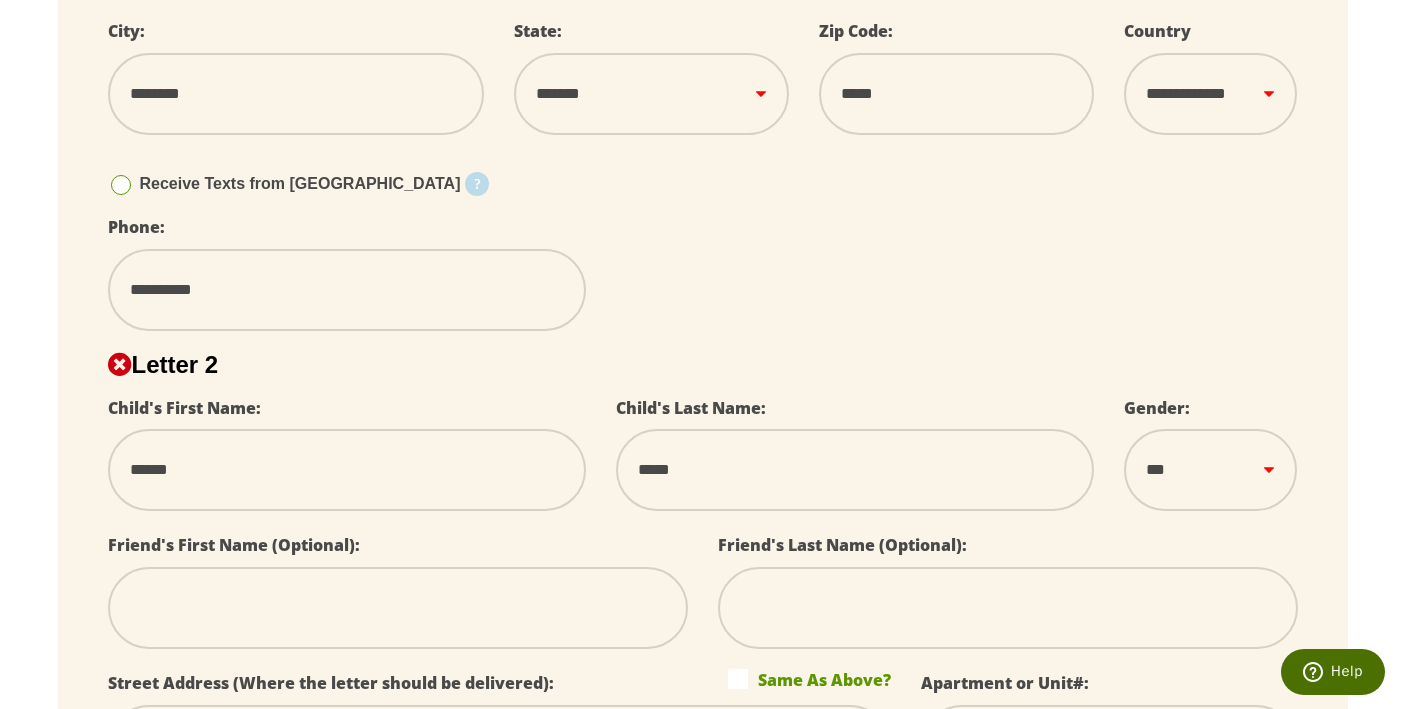select 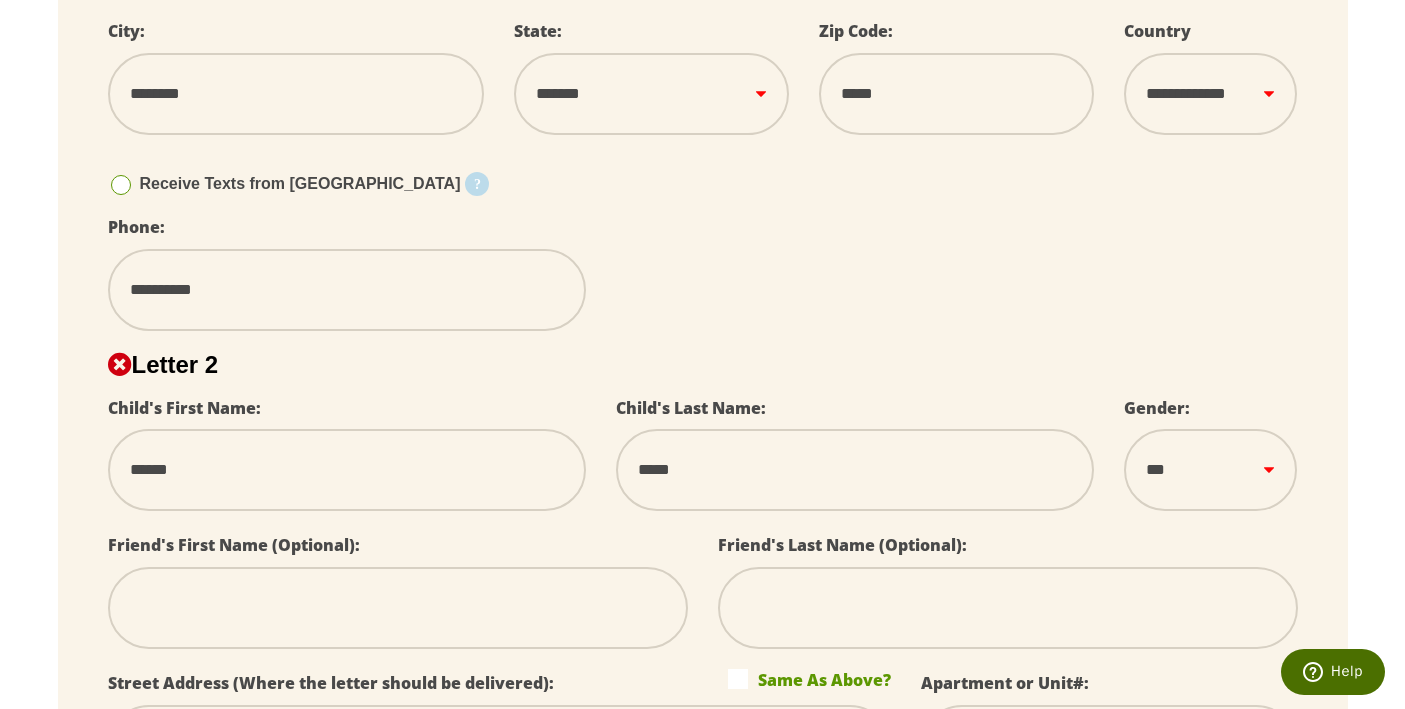 type on "**********" 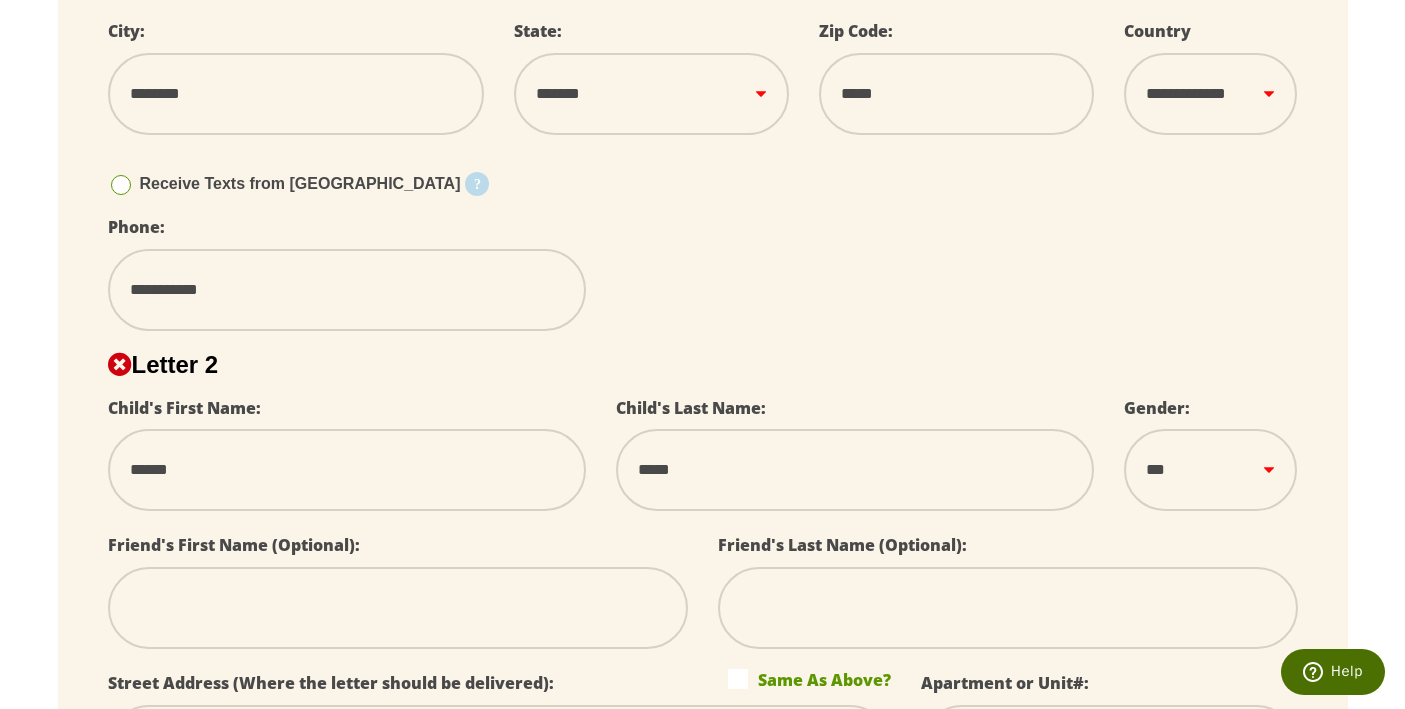 select 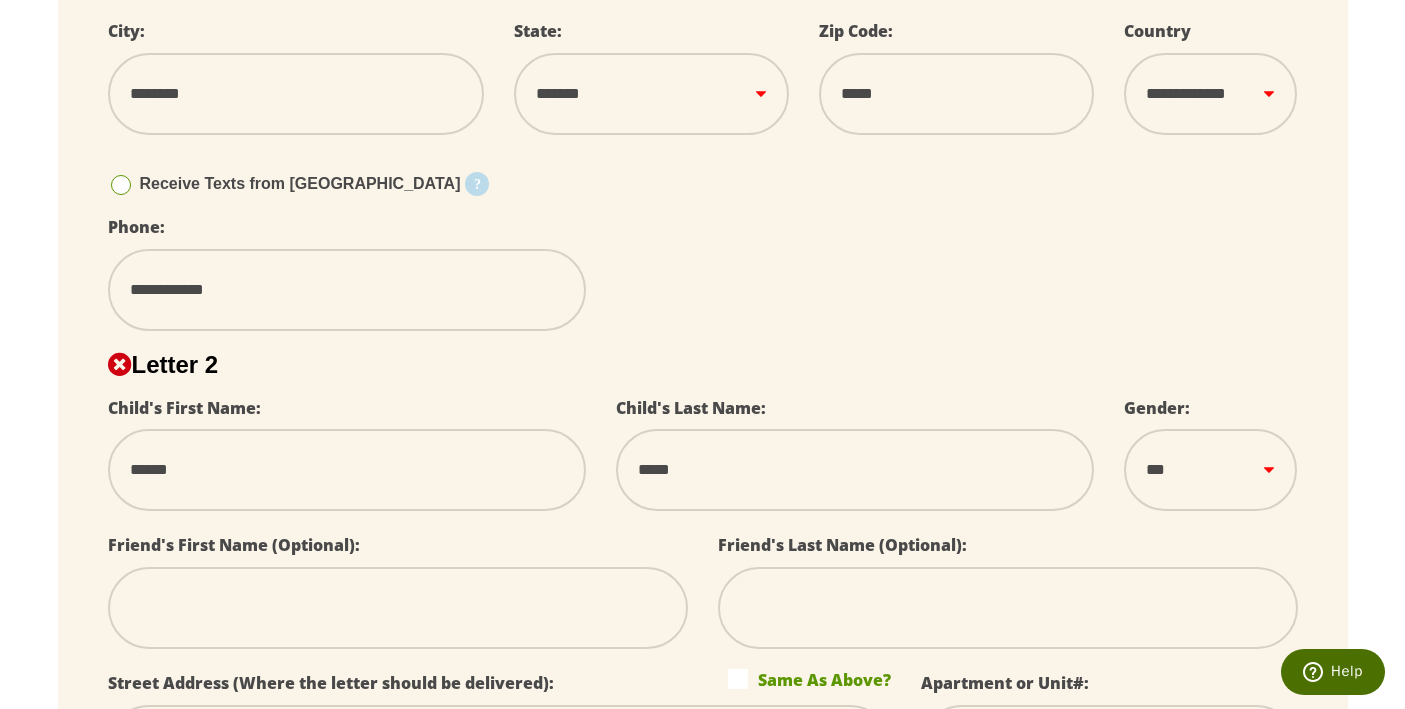 select 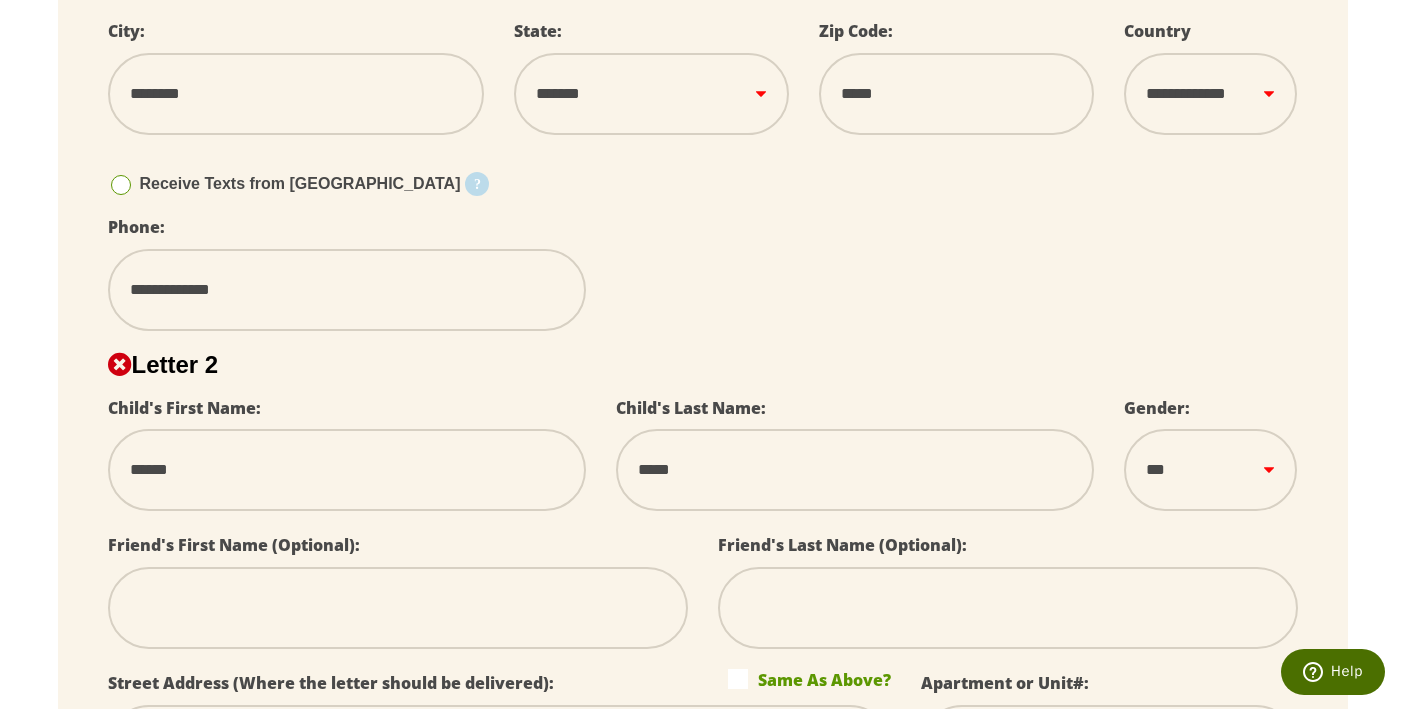 select 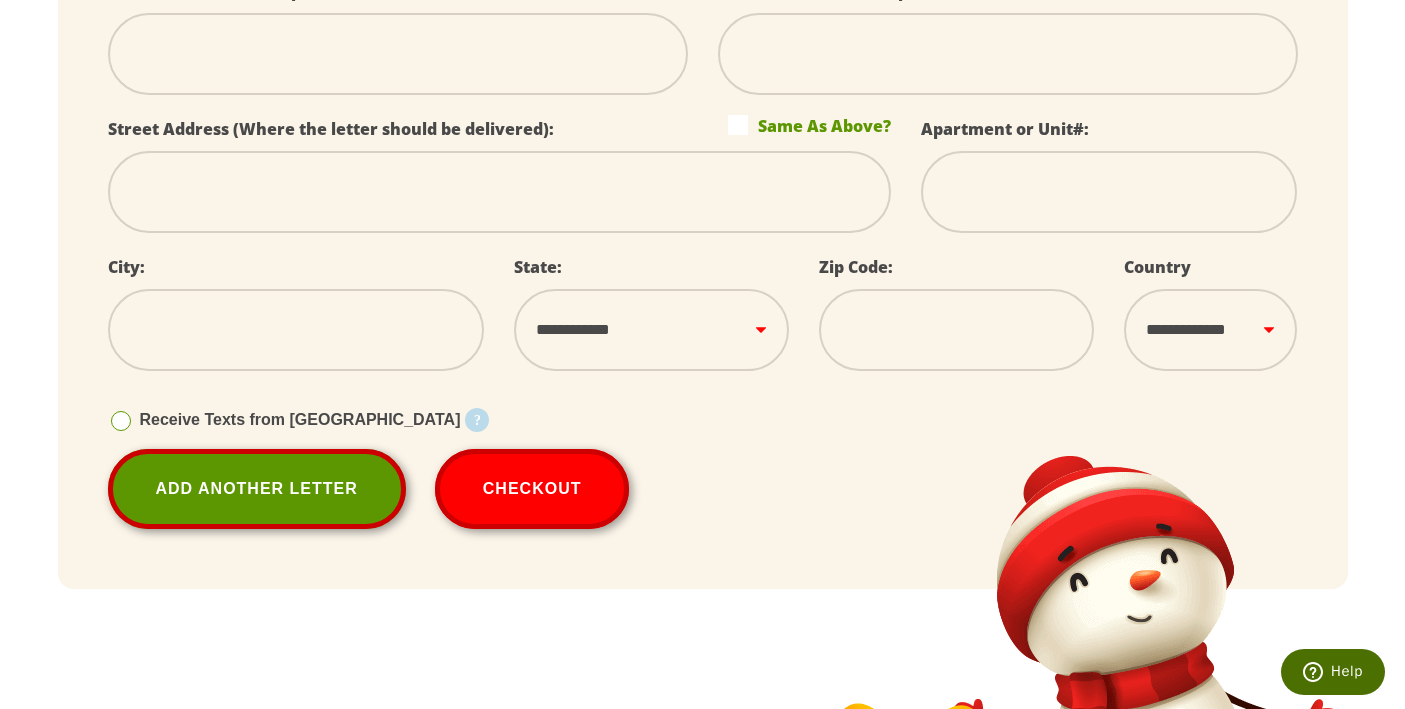 scroll, scrollTop: 1517, scrollLeft: 0, axis: vertical 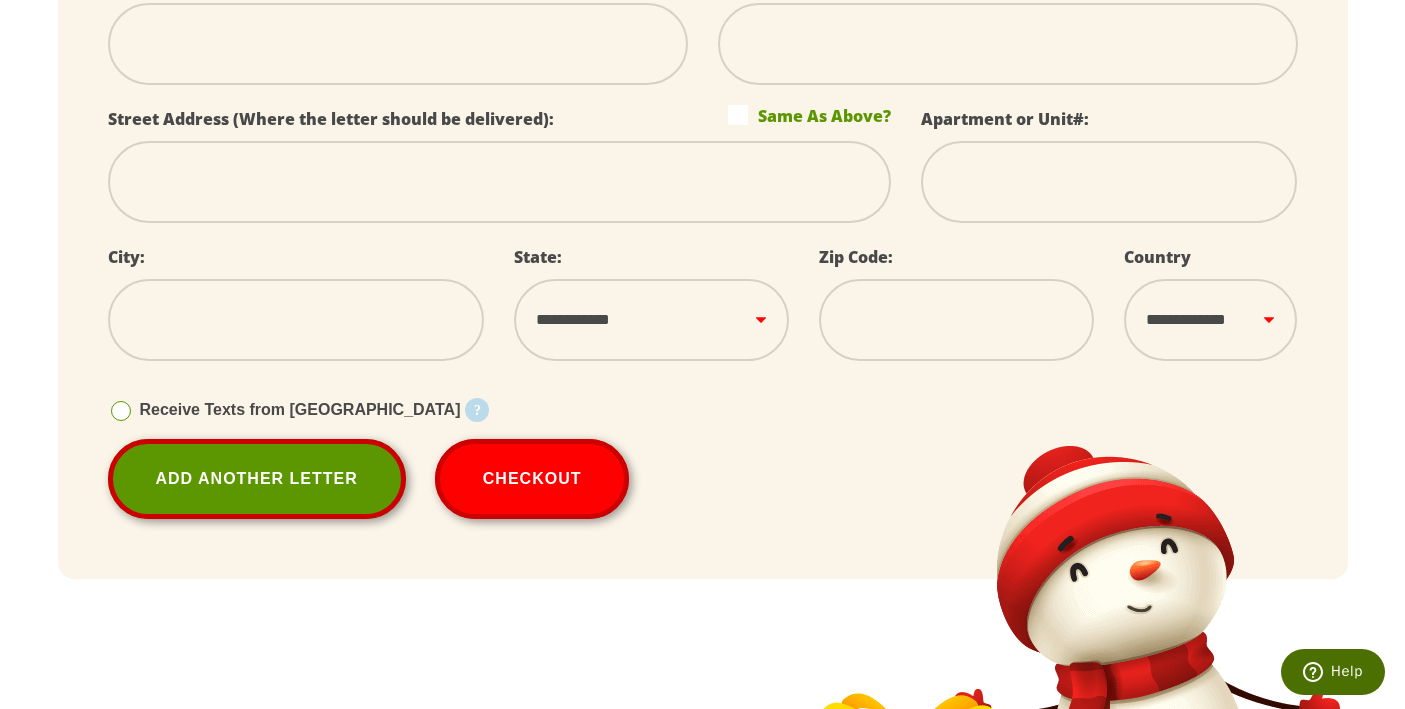 type on "**********" 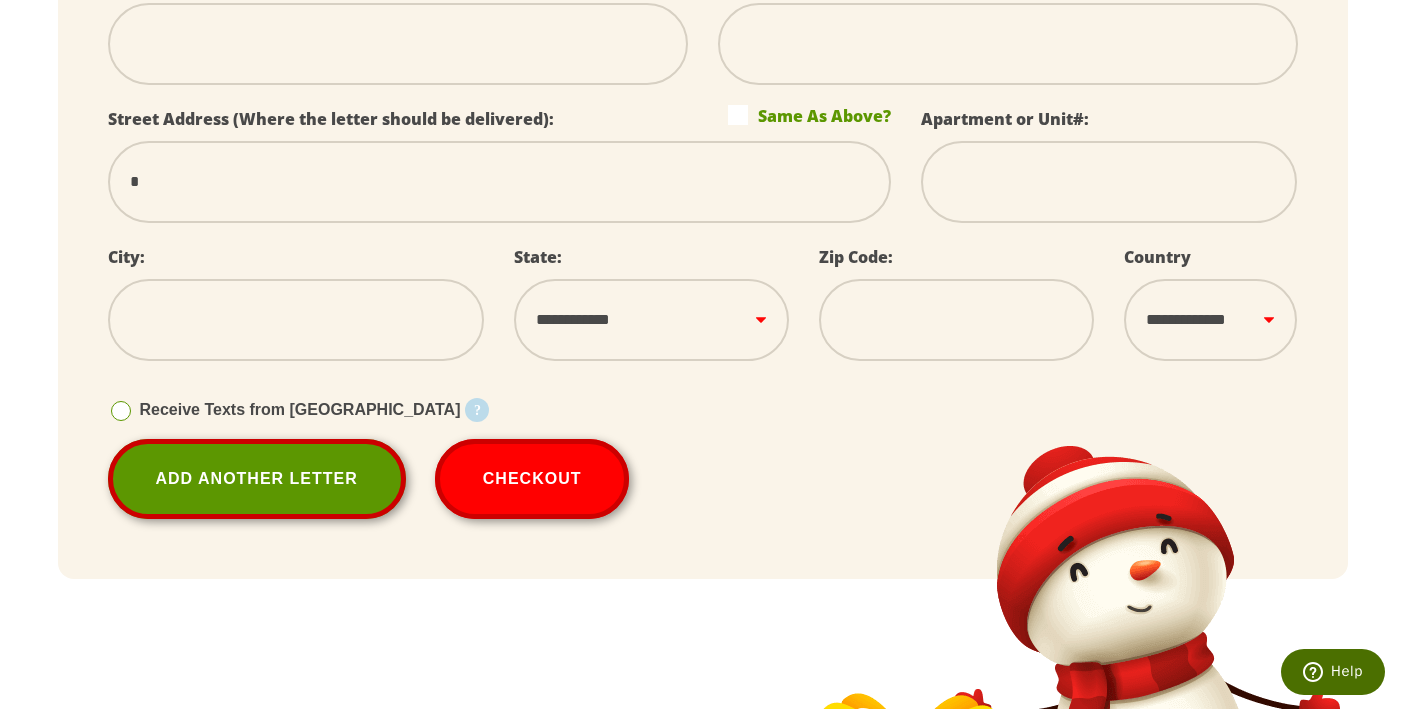 type on "**" 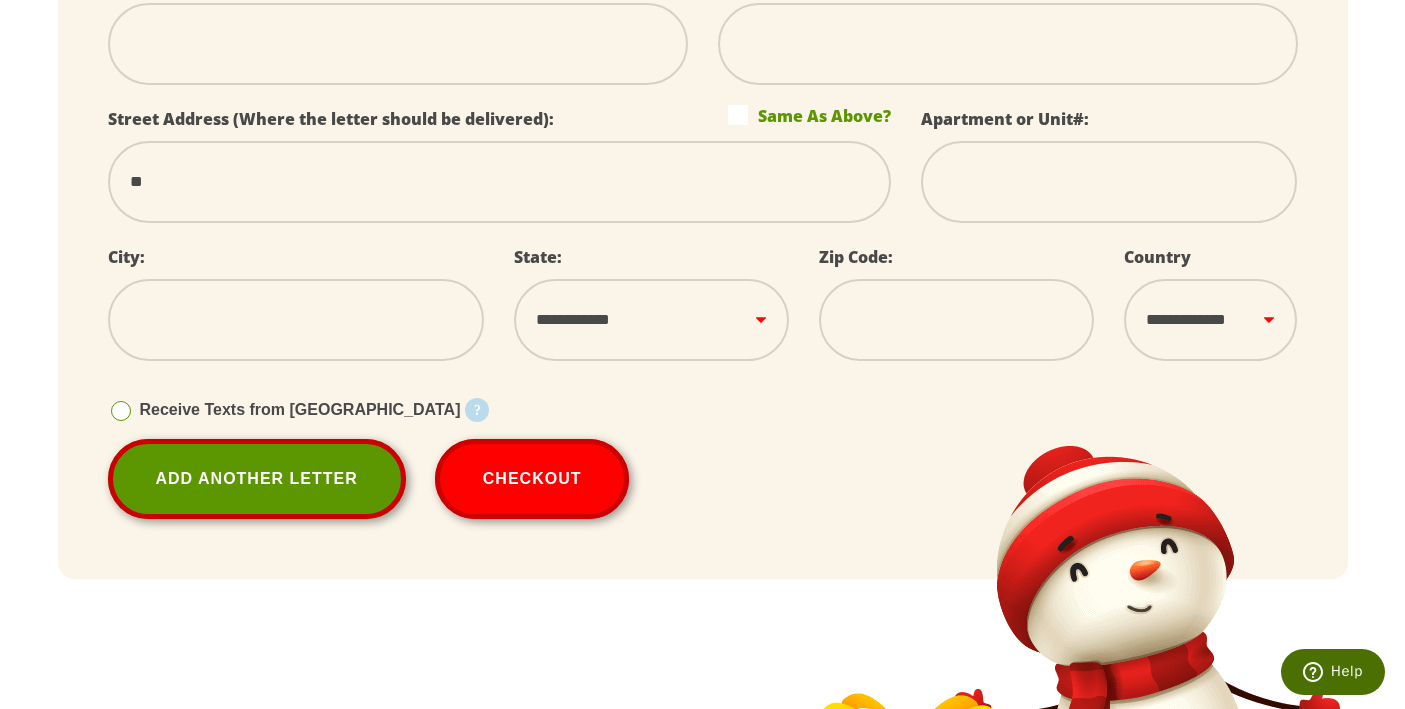 type on "***" 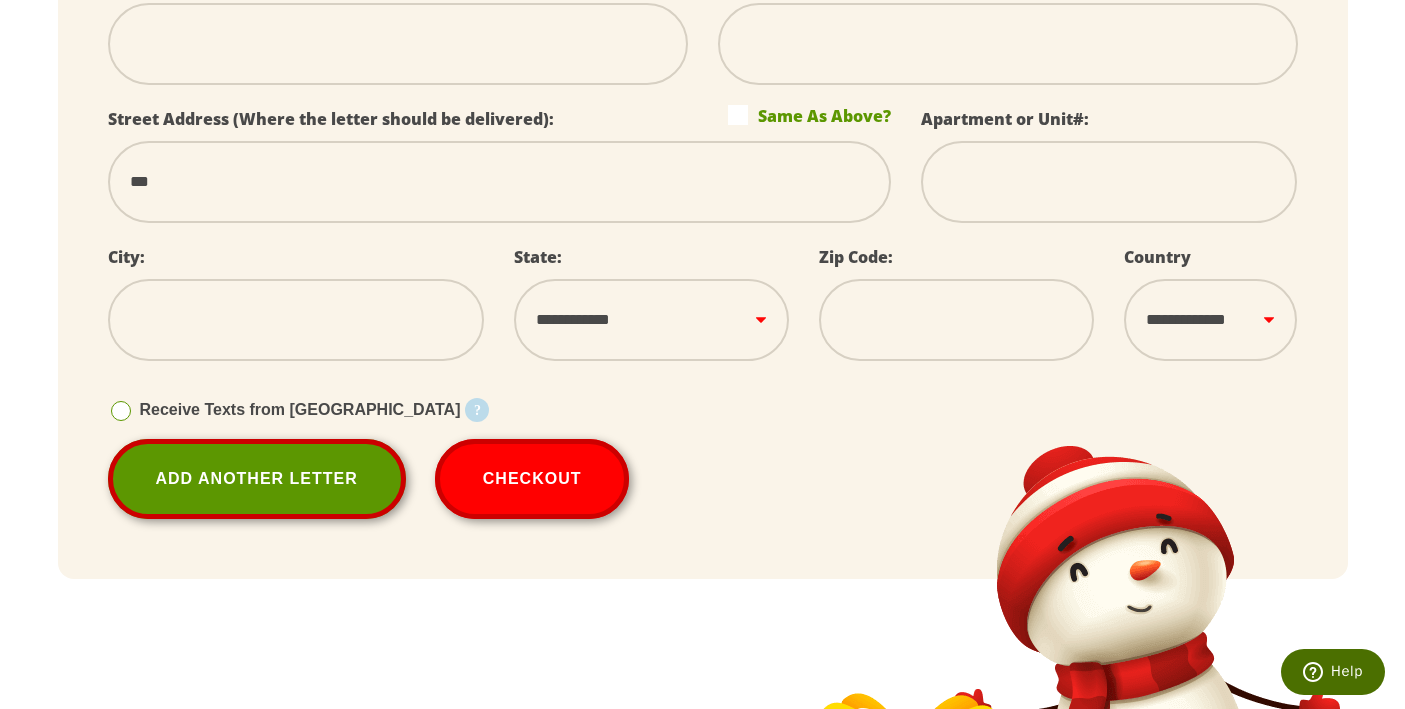 type on "****" 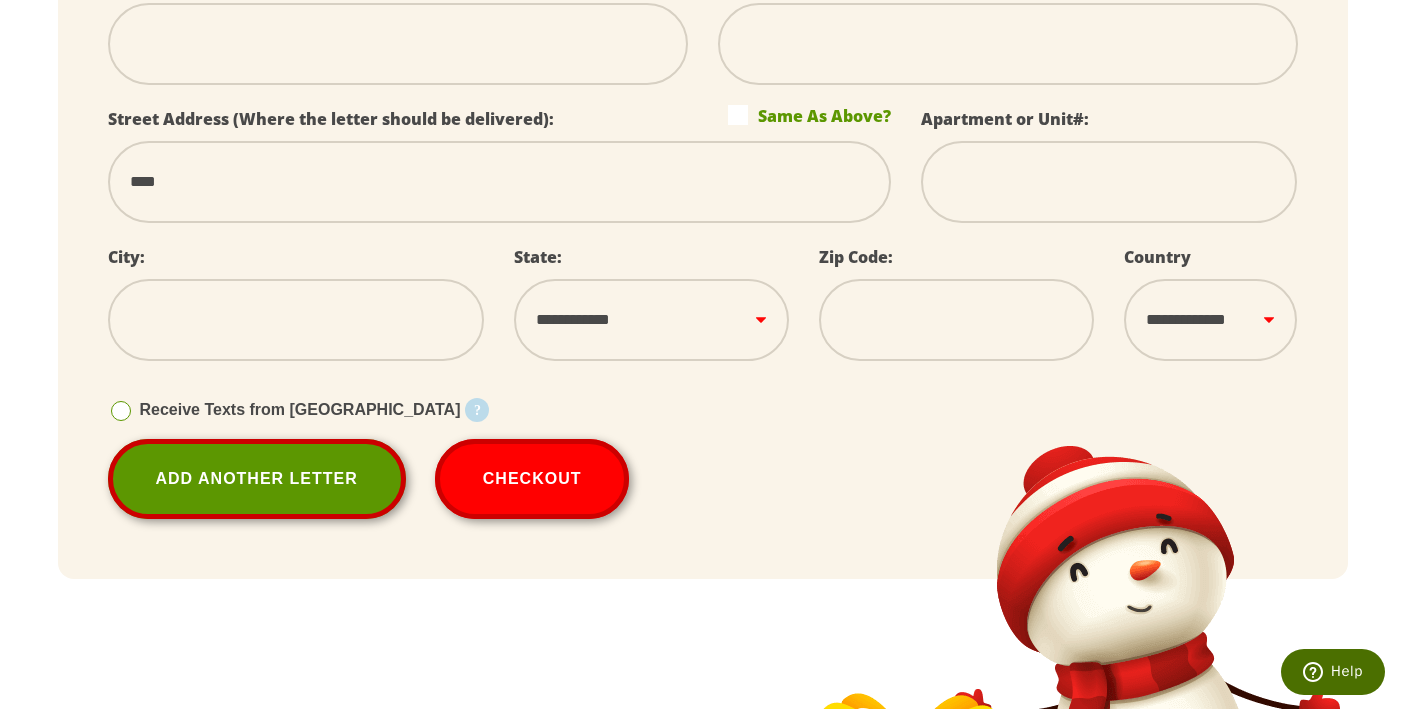 type on "****" 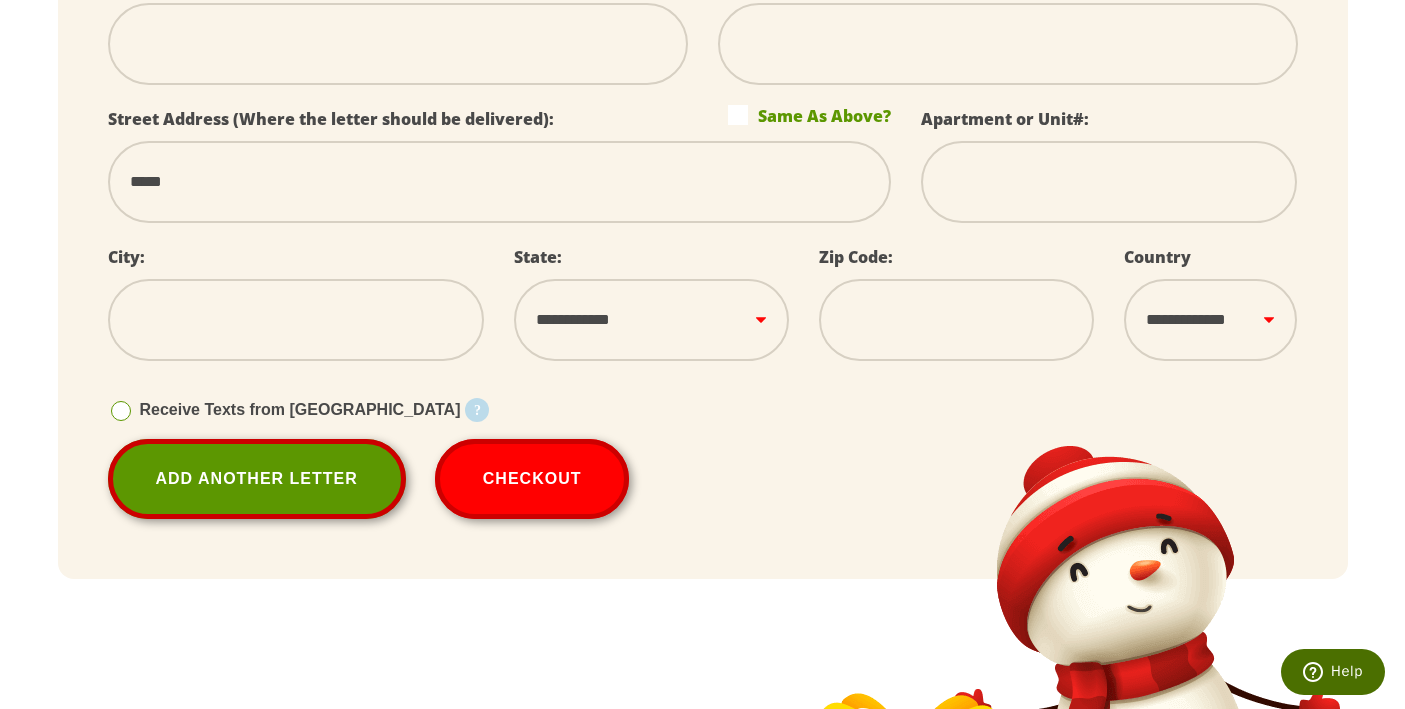 type on "******" 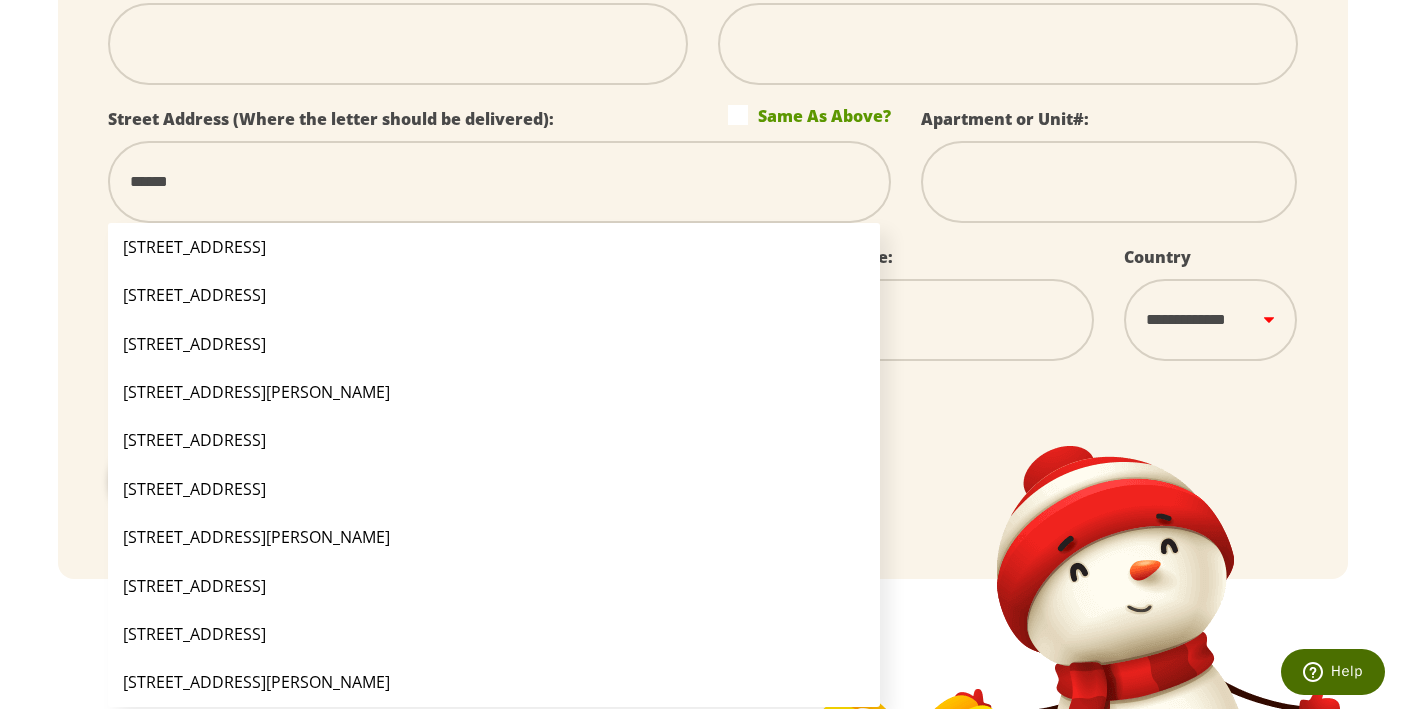 type on "*******" 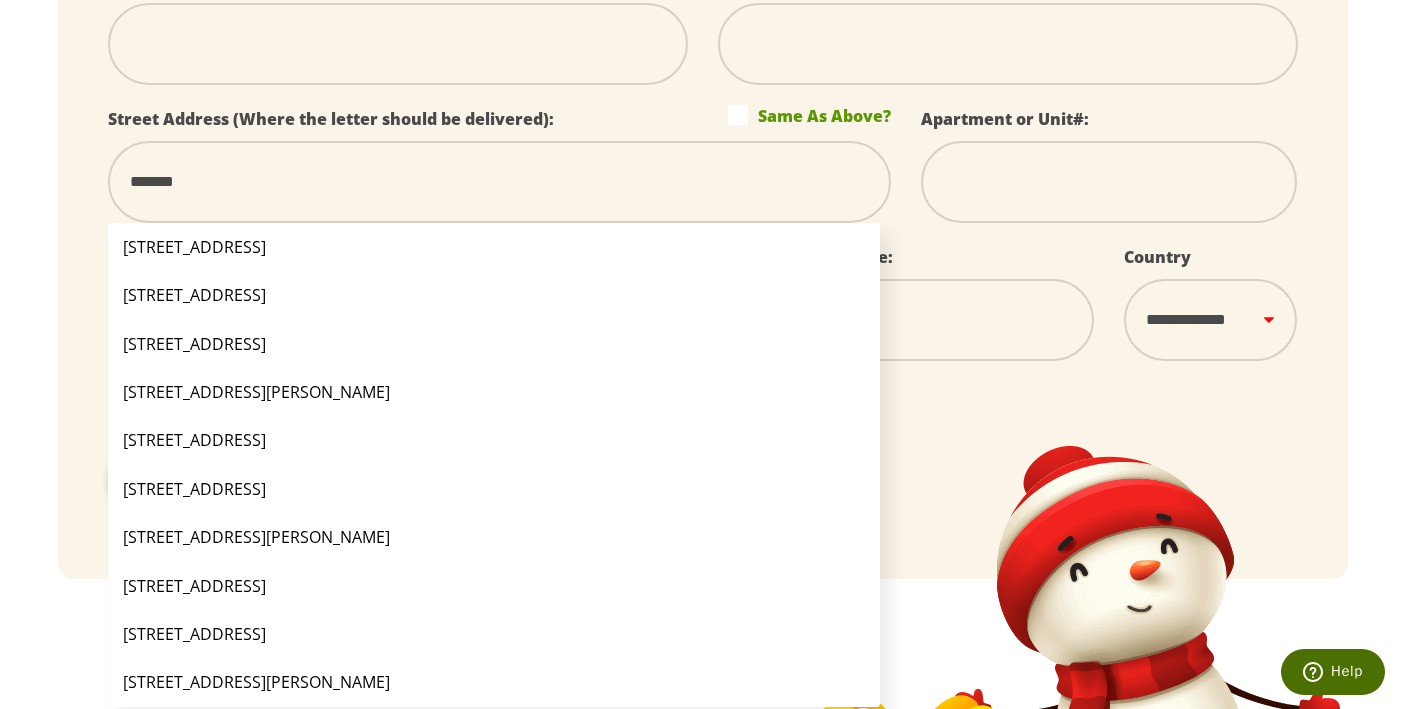 type on "********" 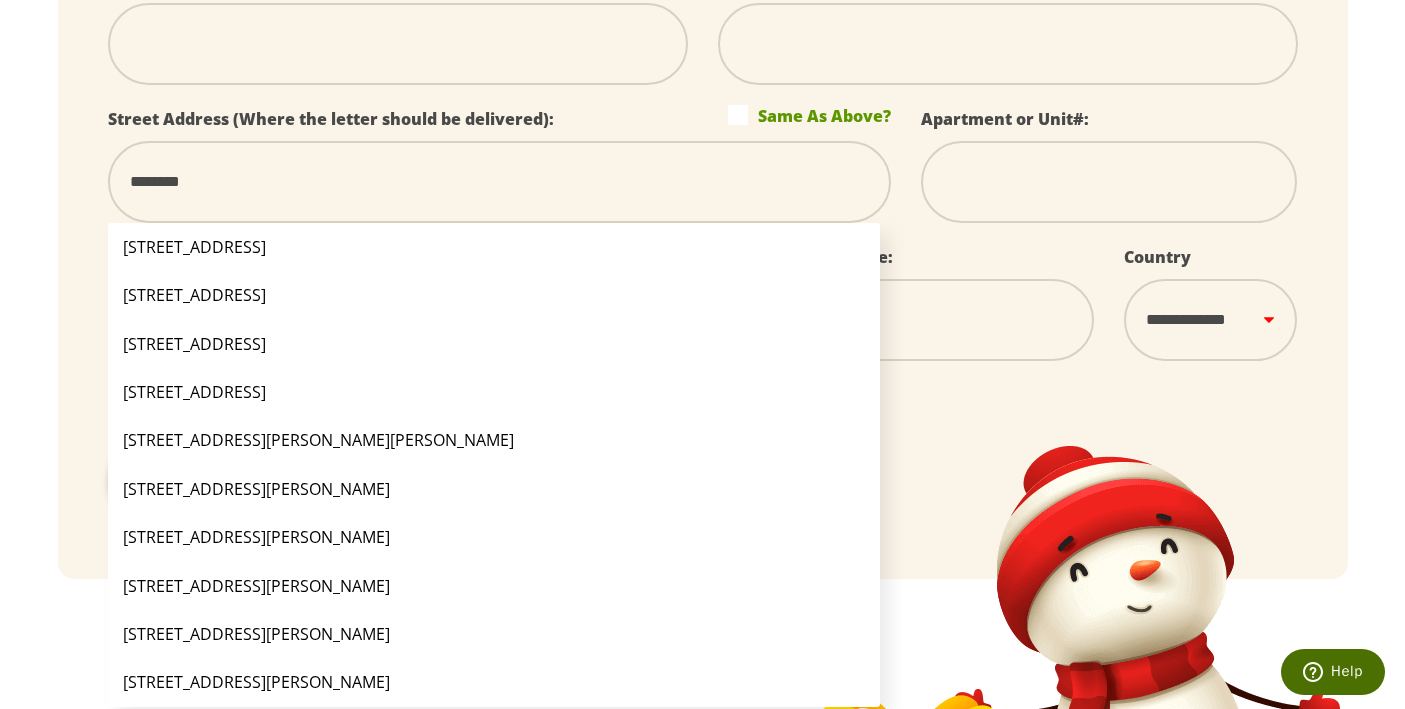 type on "*********" 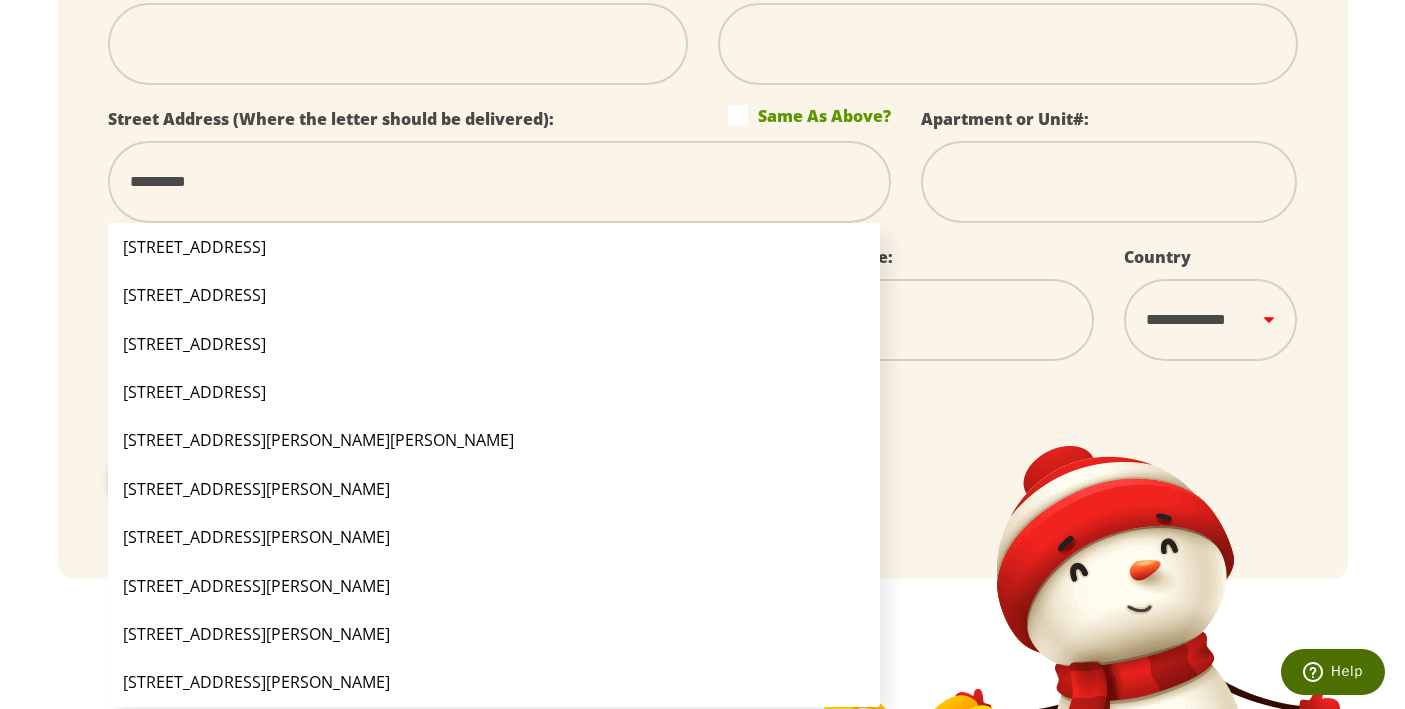 type on "**********" 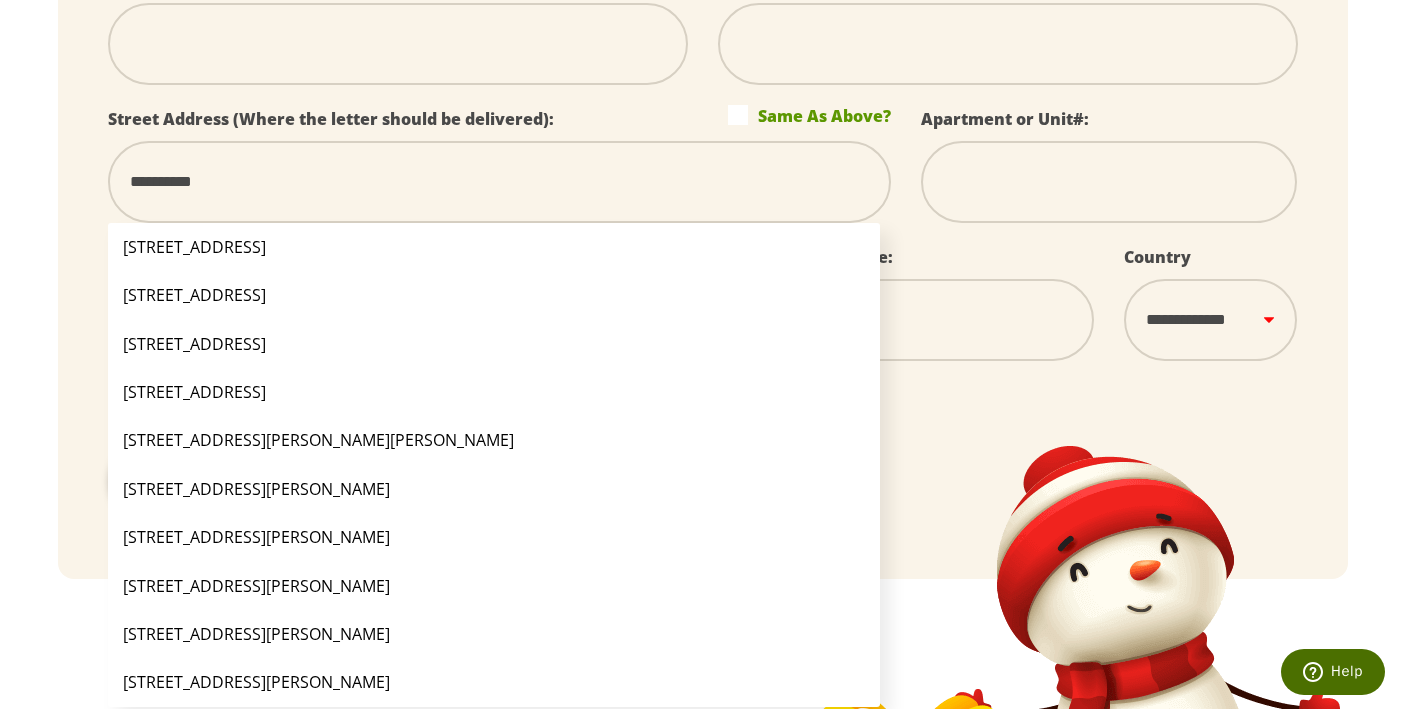 type on "**********" 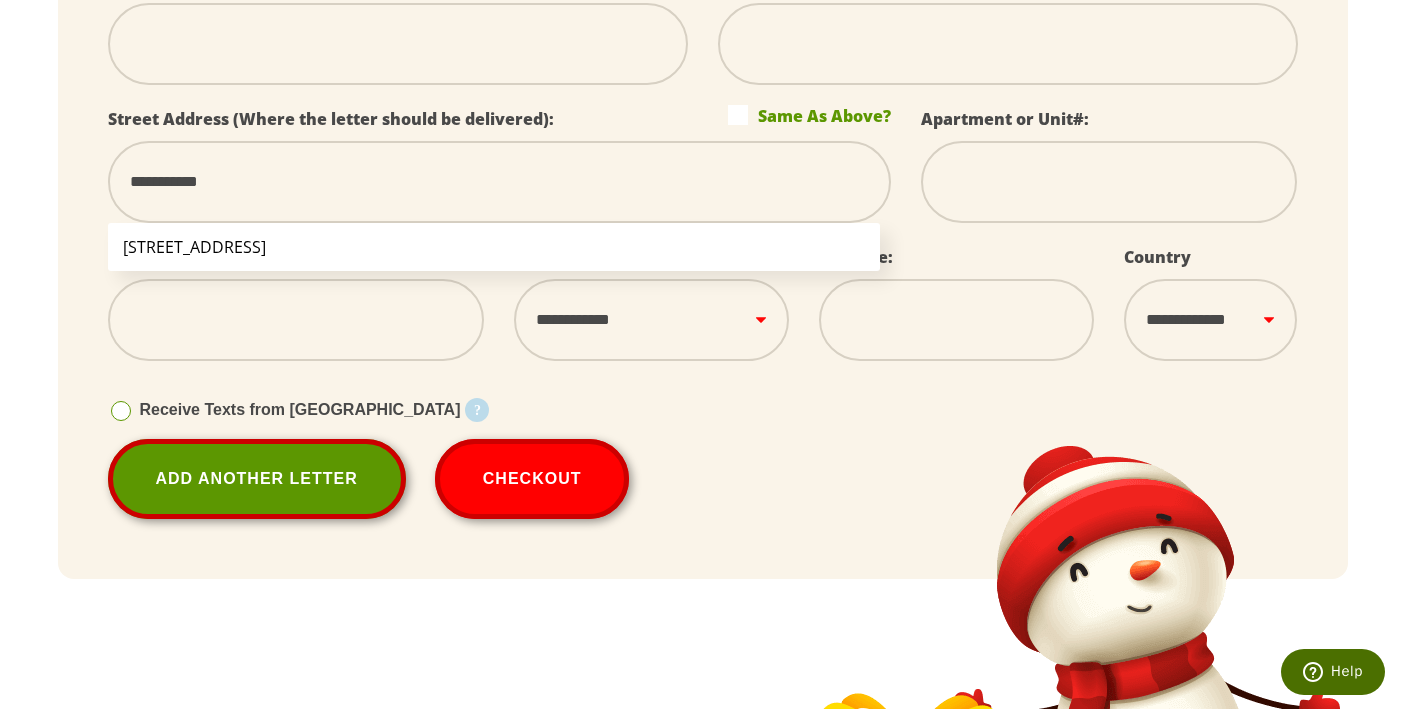 type on "**********" 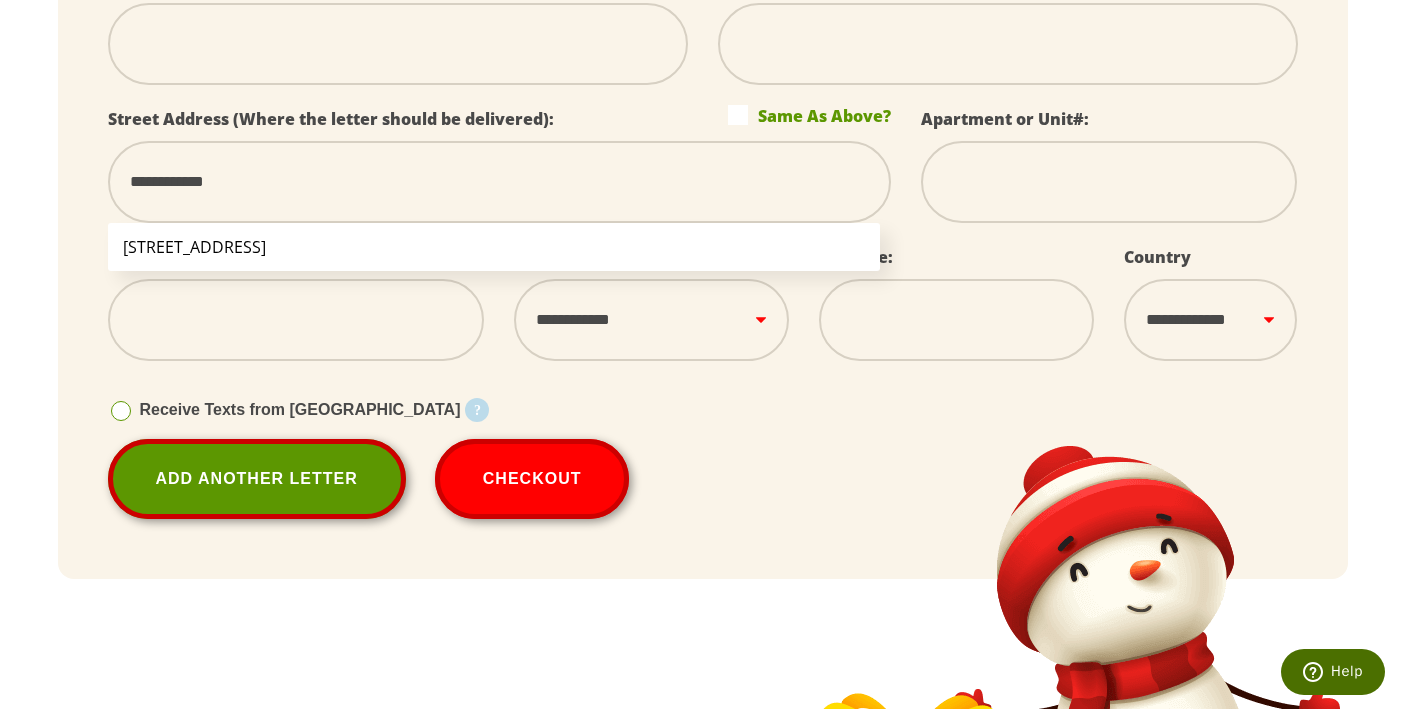 click on "[STREET_ADDRESS]" at bounding box center (494, 247) 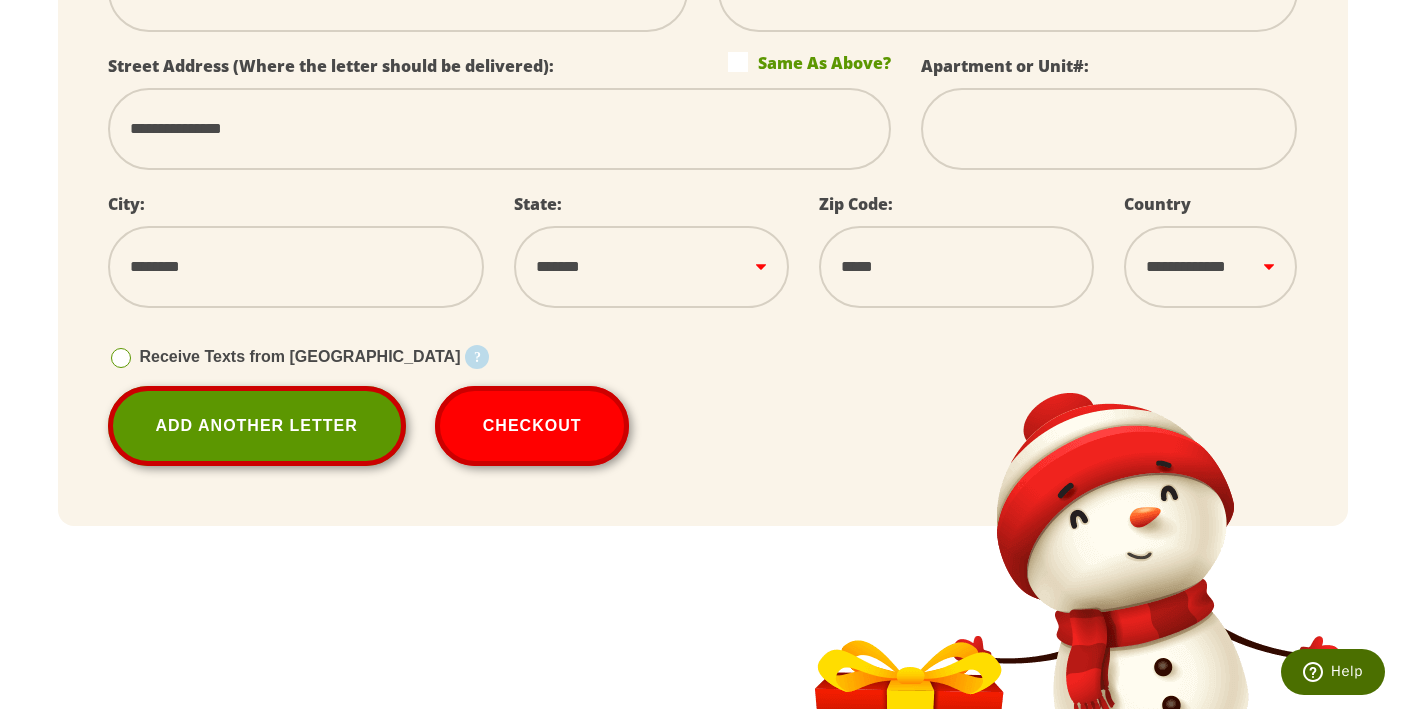 scroll, scrollTop: 1593, scrollLeft: 0, axis: vertical 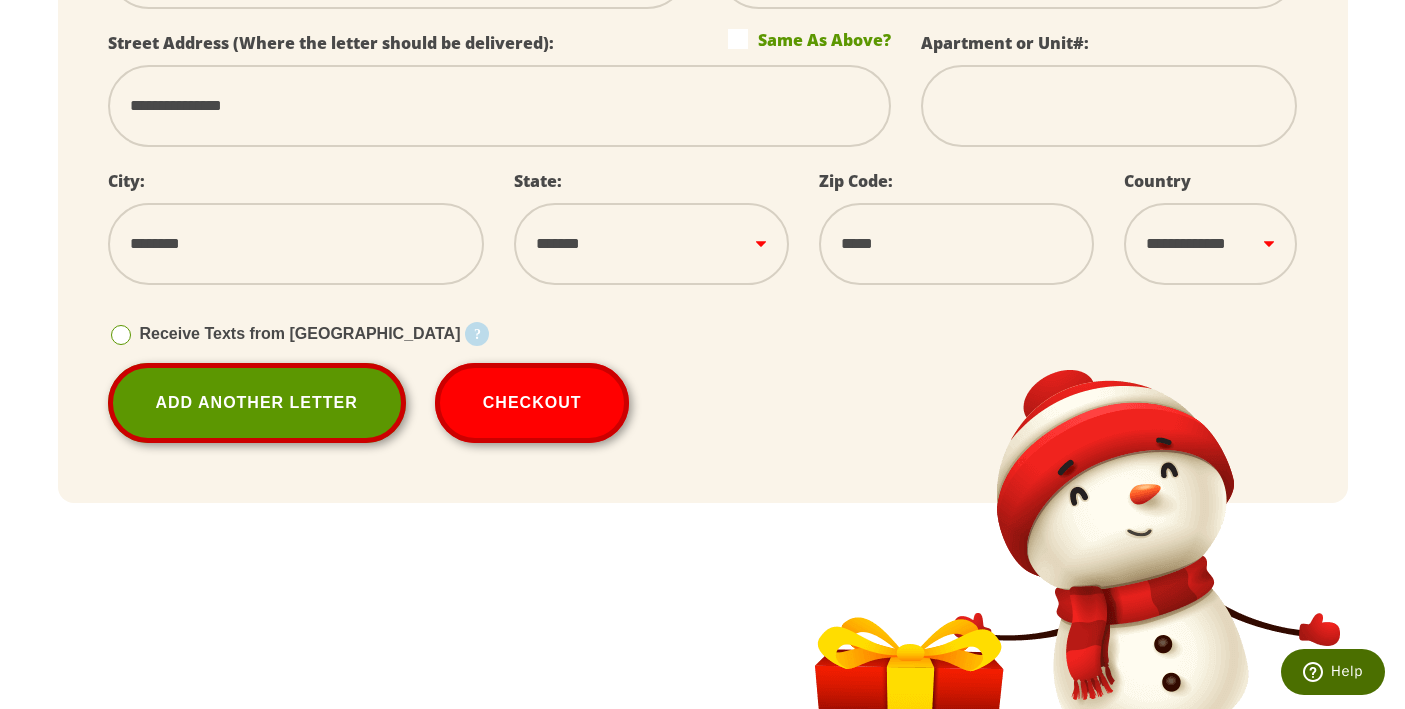 click at bounding box center (121, 335) 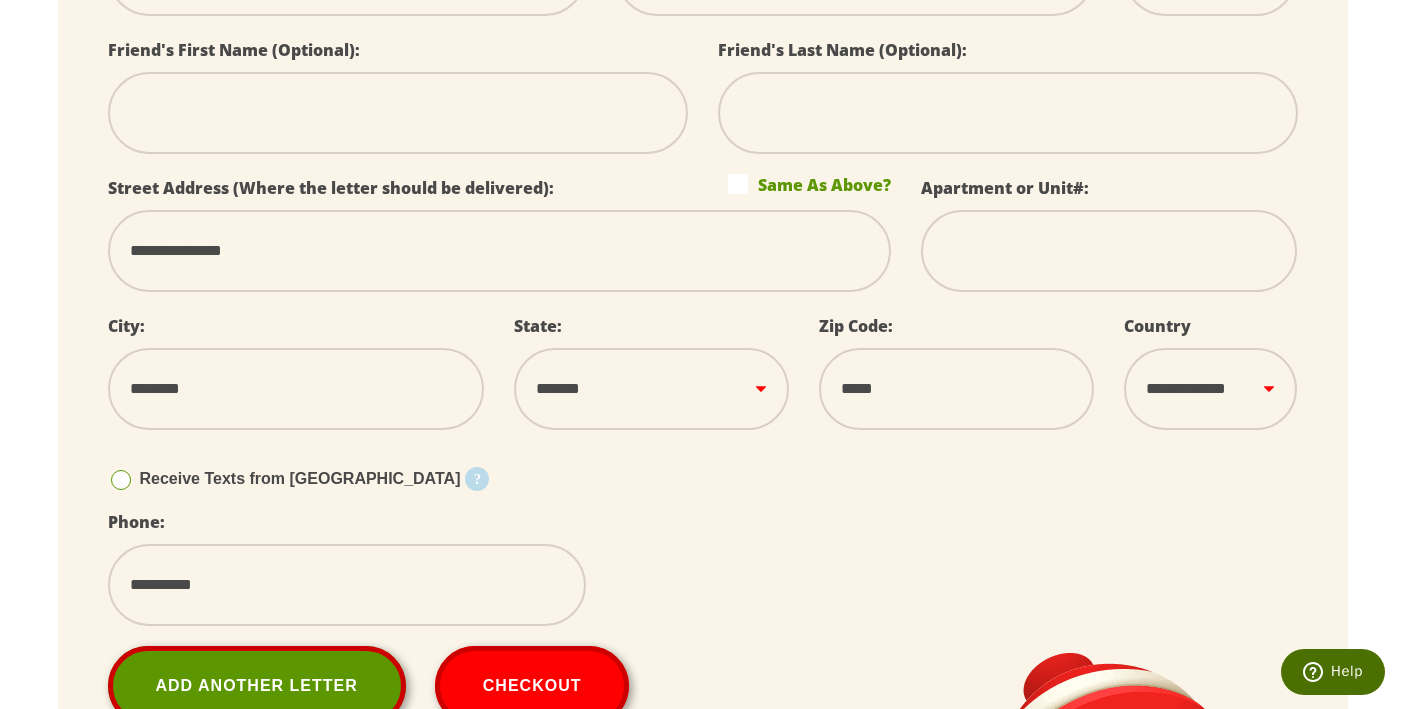 scroll, scrollTop: 1453, scrollLeft: 0, axis: vertical 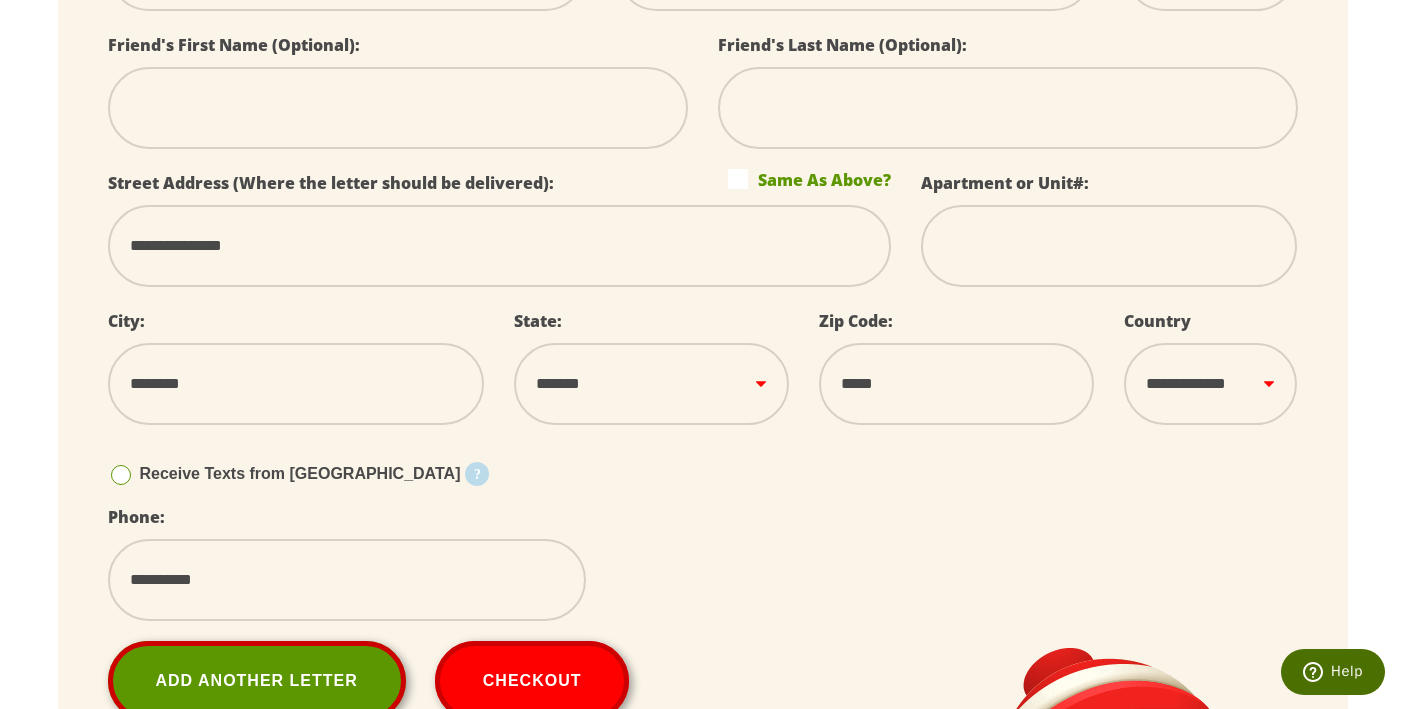 click on "**********" at bounding box center [347, 580] 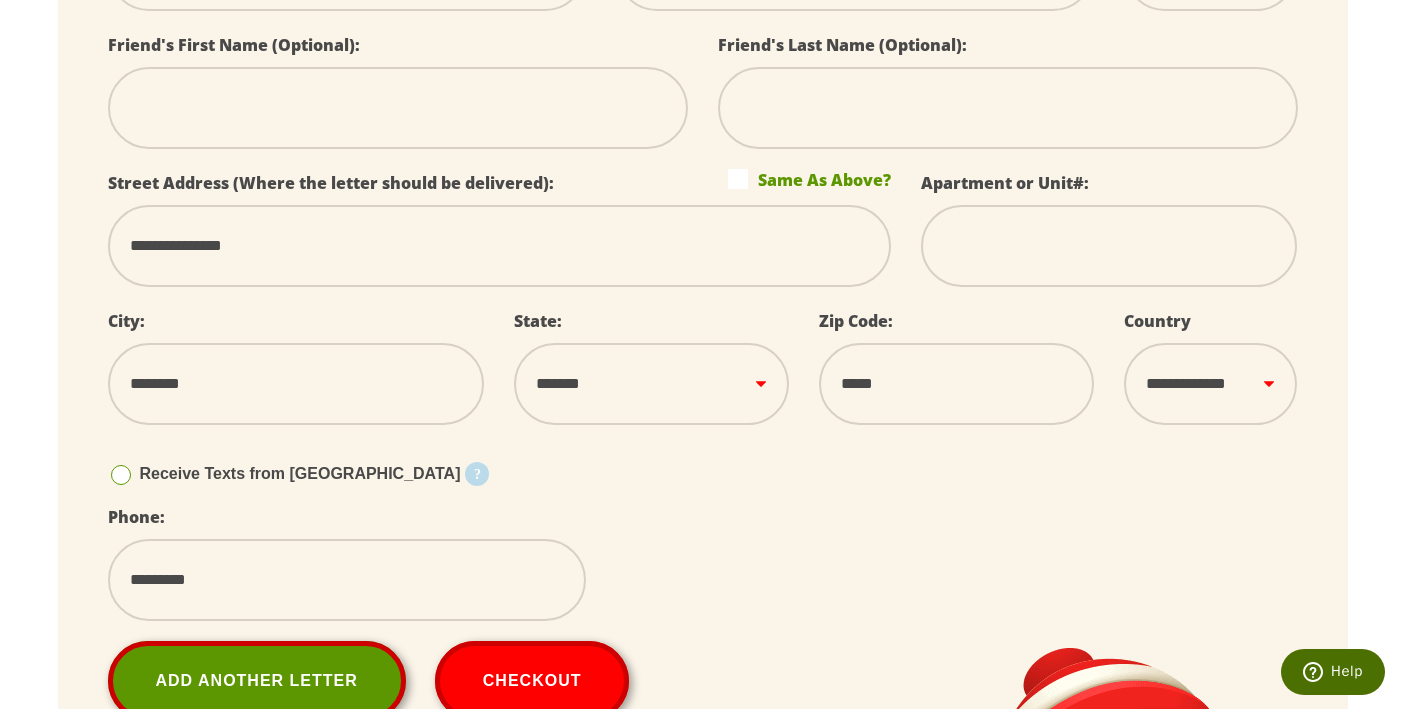 click on "*********" at bounding box center (347, 580) 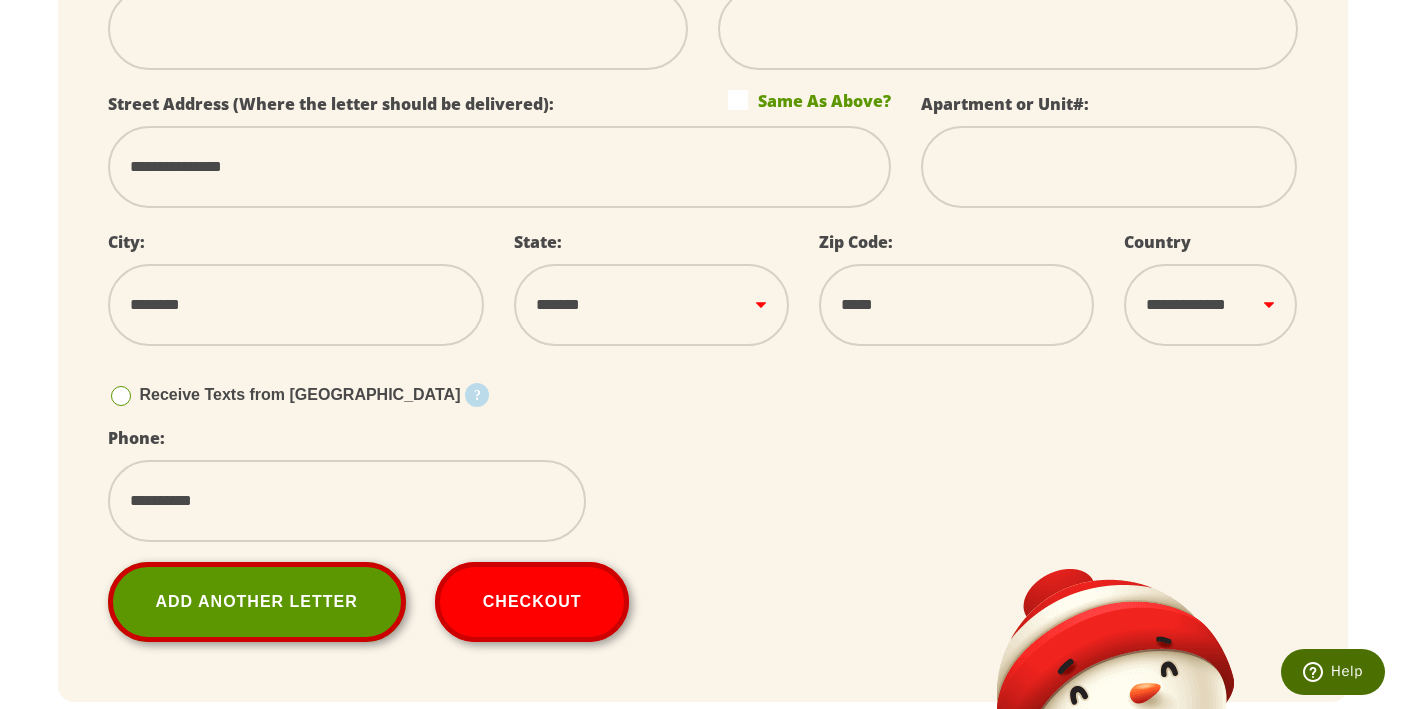 scroll, scrollTop: 1609, scrollLeft: 0, axis: vertical 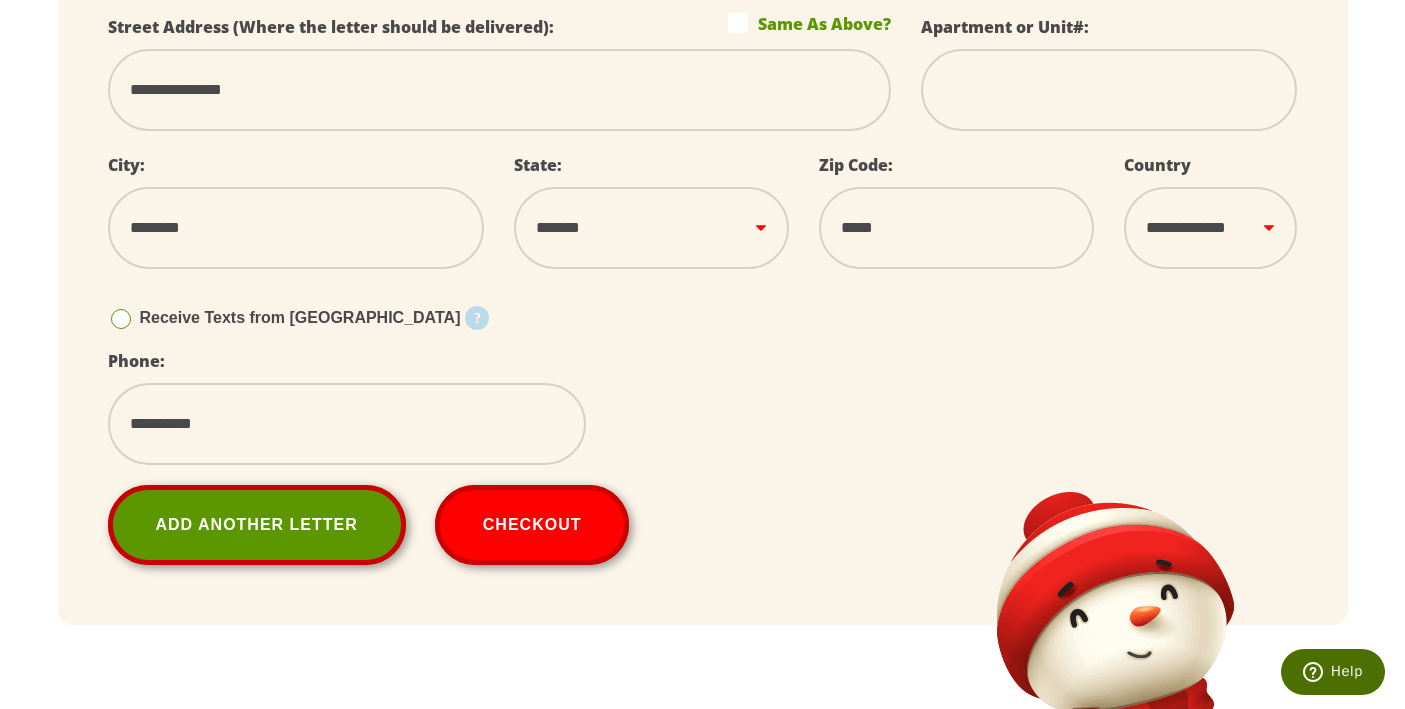 click on "**********" at bounding box center [347, 424] 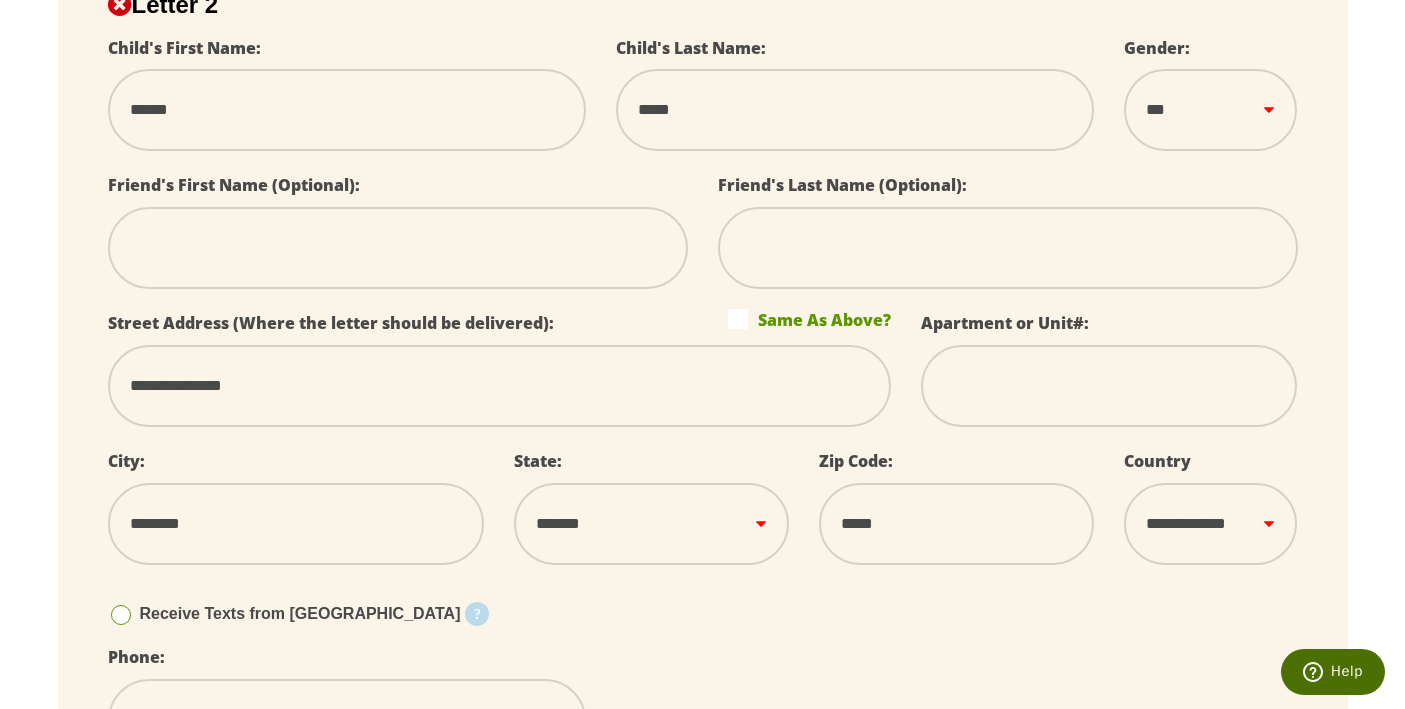scroll, scrollTop: 1311, scrollLeft: 0, axis: vertical 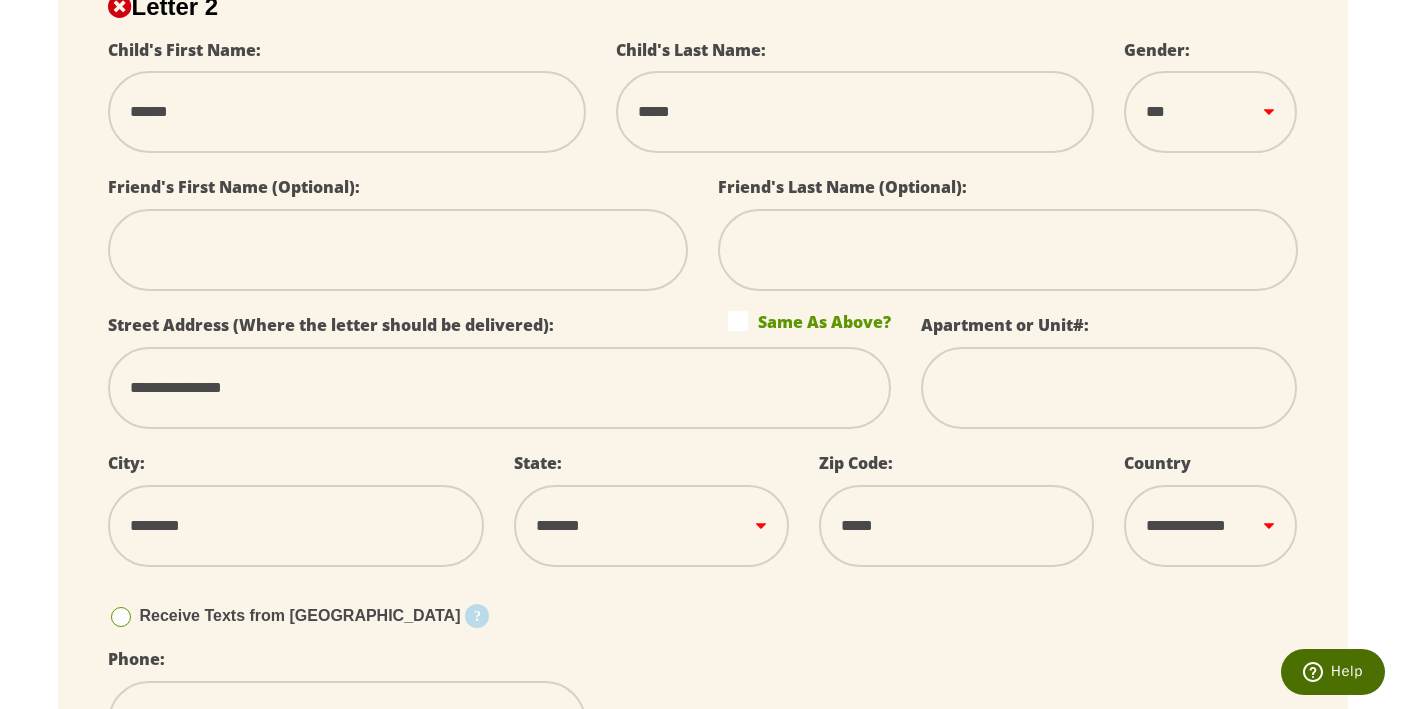 type 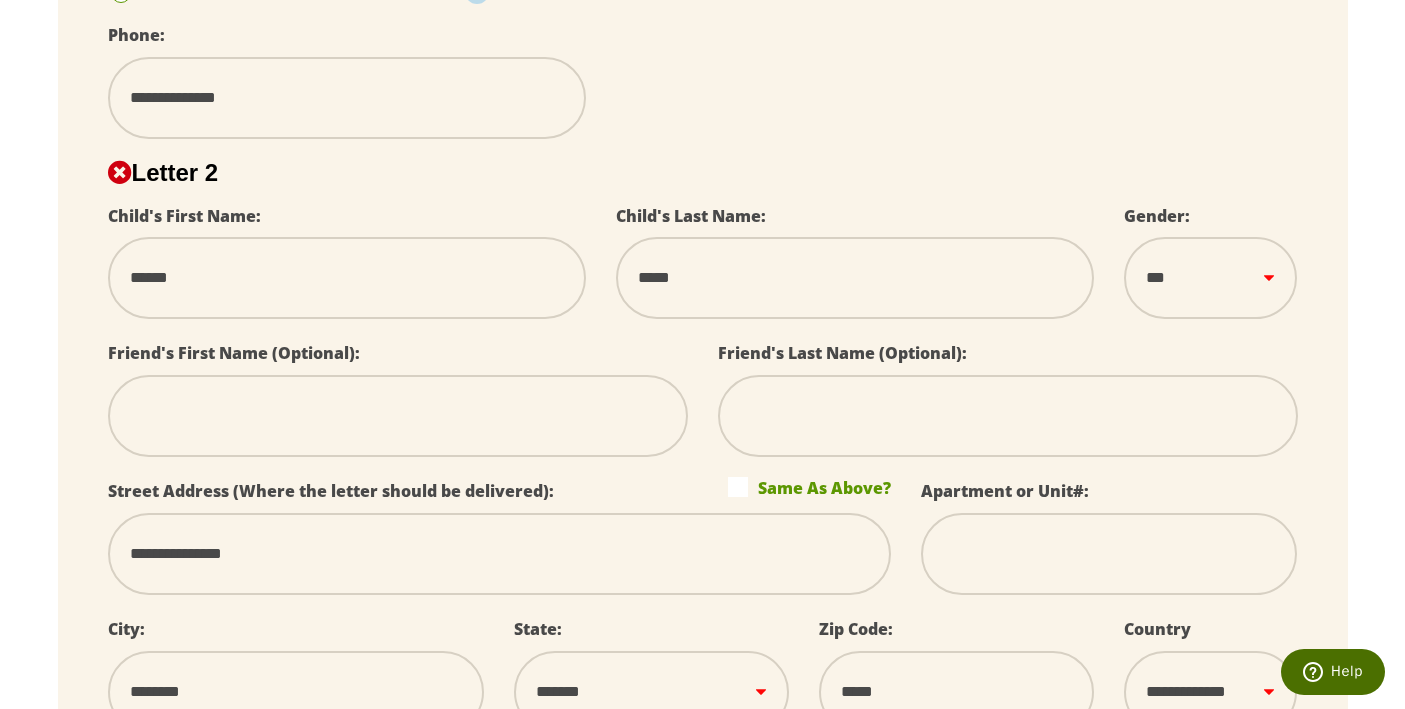 scroll, scrollTop: 1079, scrollLeft: 0, axis: vertical 